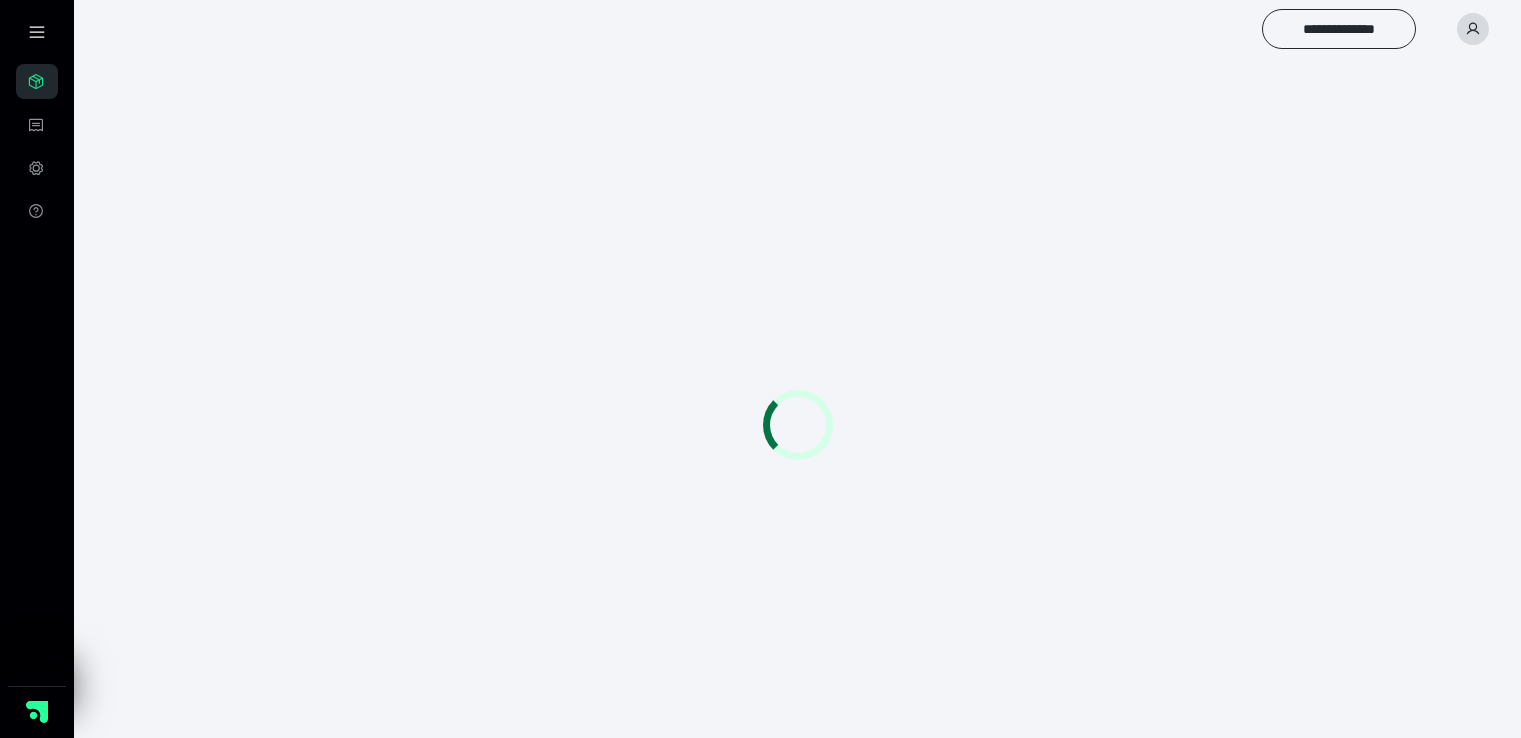 scroll, scrollTop: 0, scrollLeft: 0, axis: both 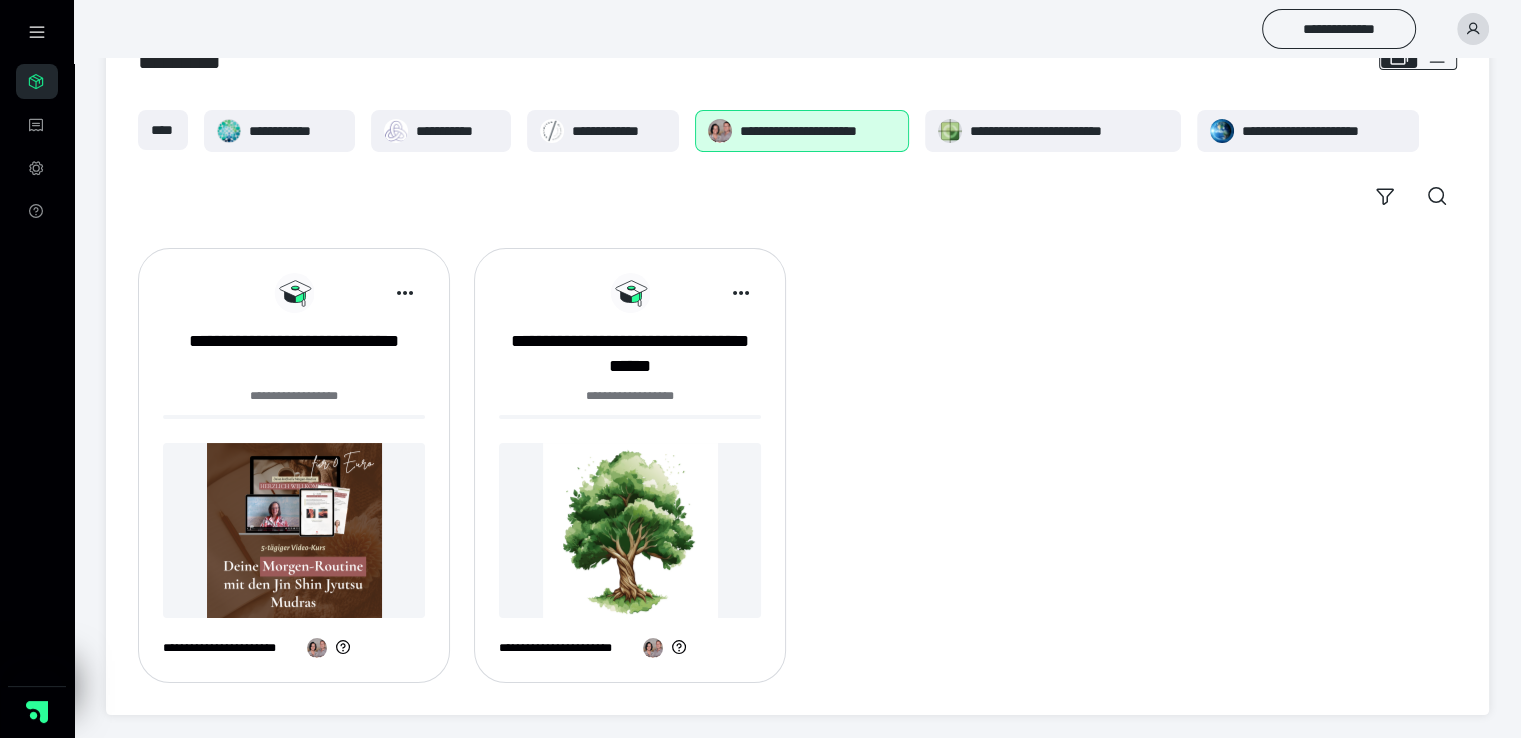 click at bounding box center [294, 530] 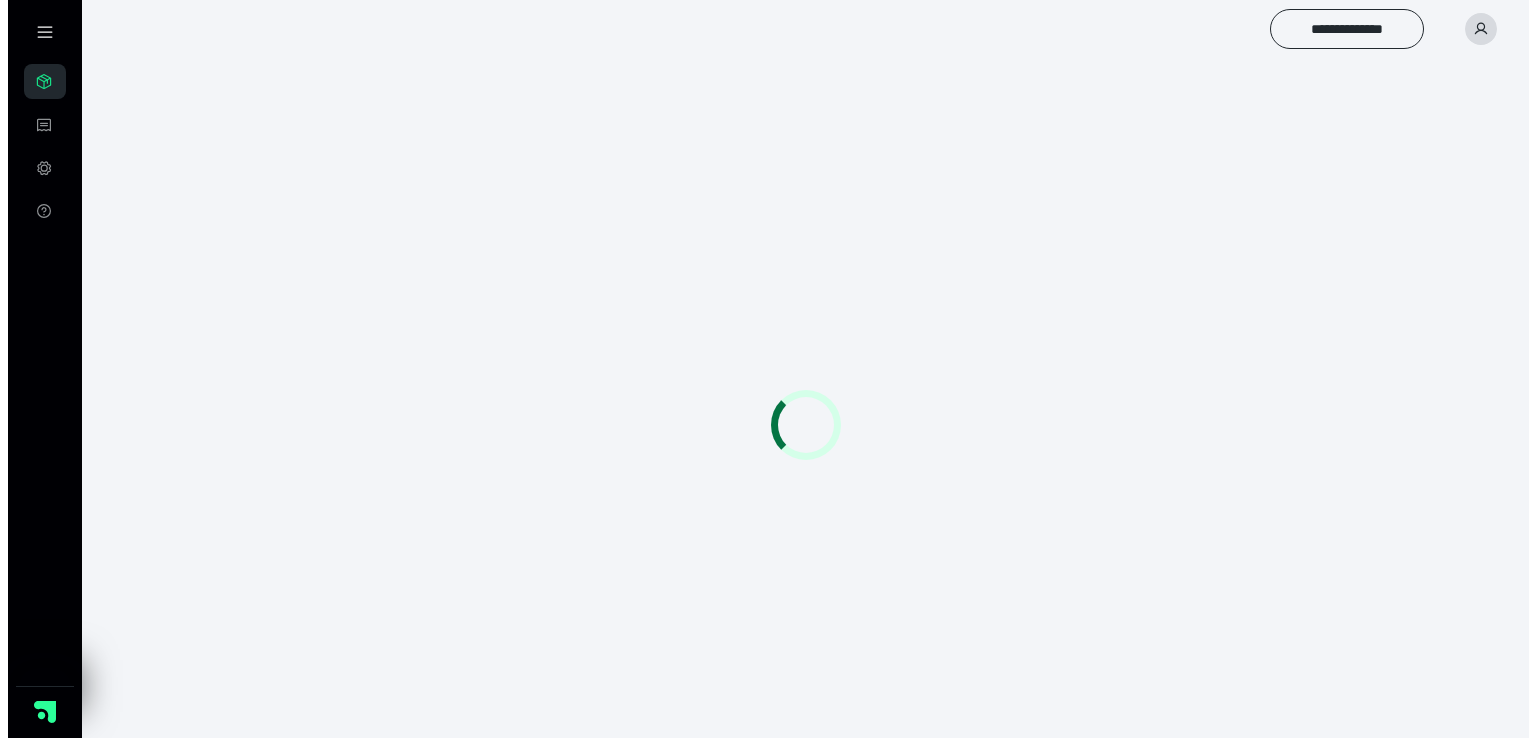 scroll, scrollTop: 0, scrollLeft: 0, axis: both 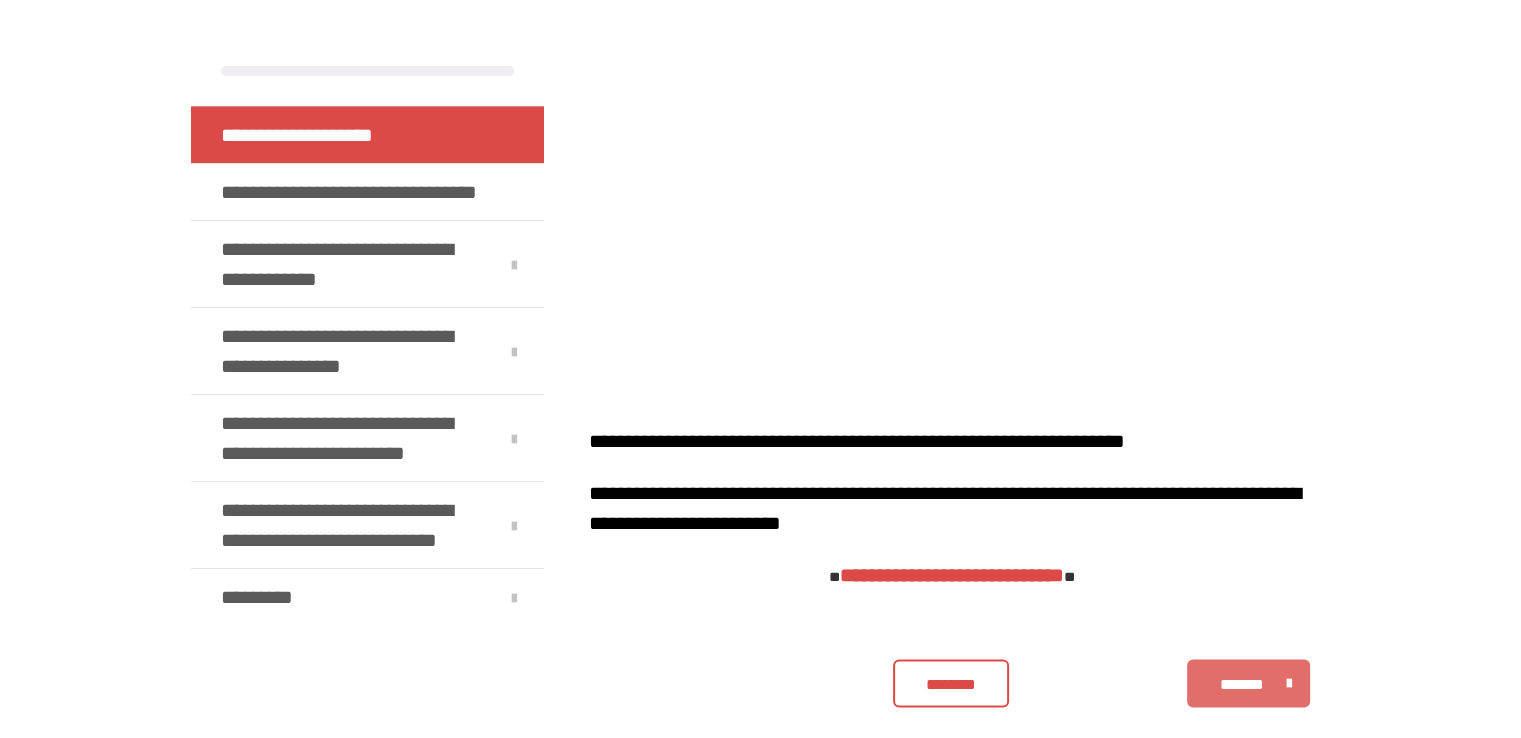drag, startPoint x: 1263, startPoint y: 657, endPoint x: 1252, endPoint y: 642, distance: 18.601076 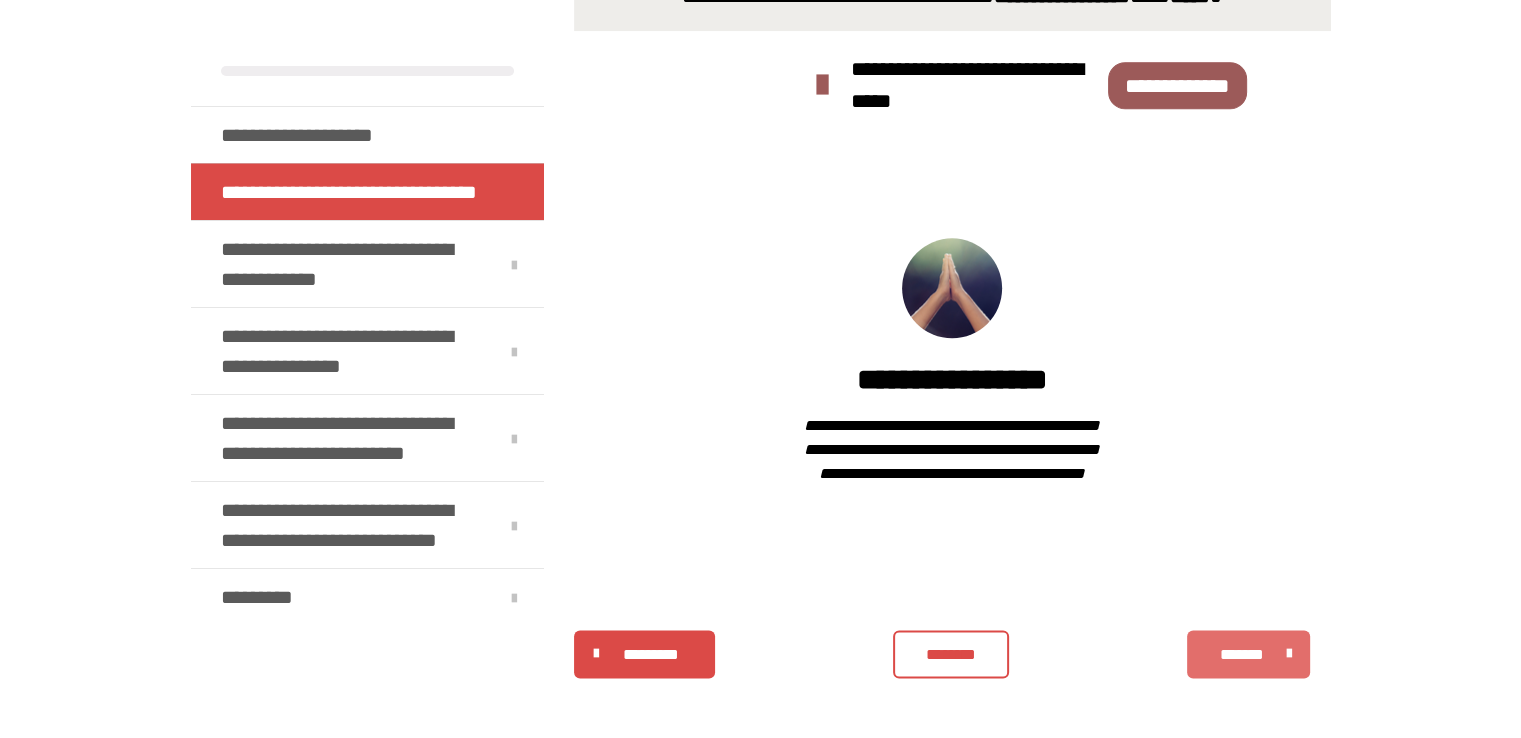 scroll, scrollTop: 2603, scrollLeft: 0, axis: vertical 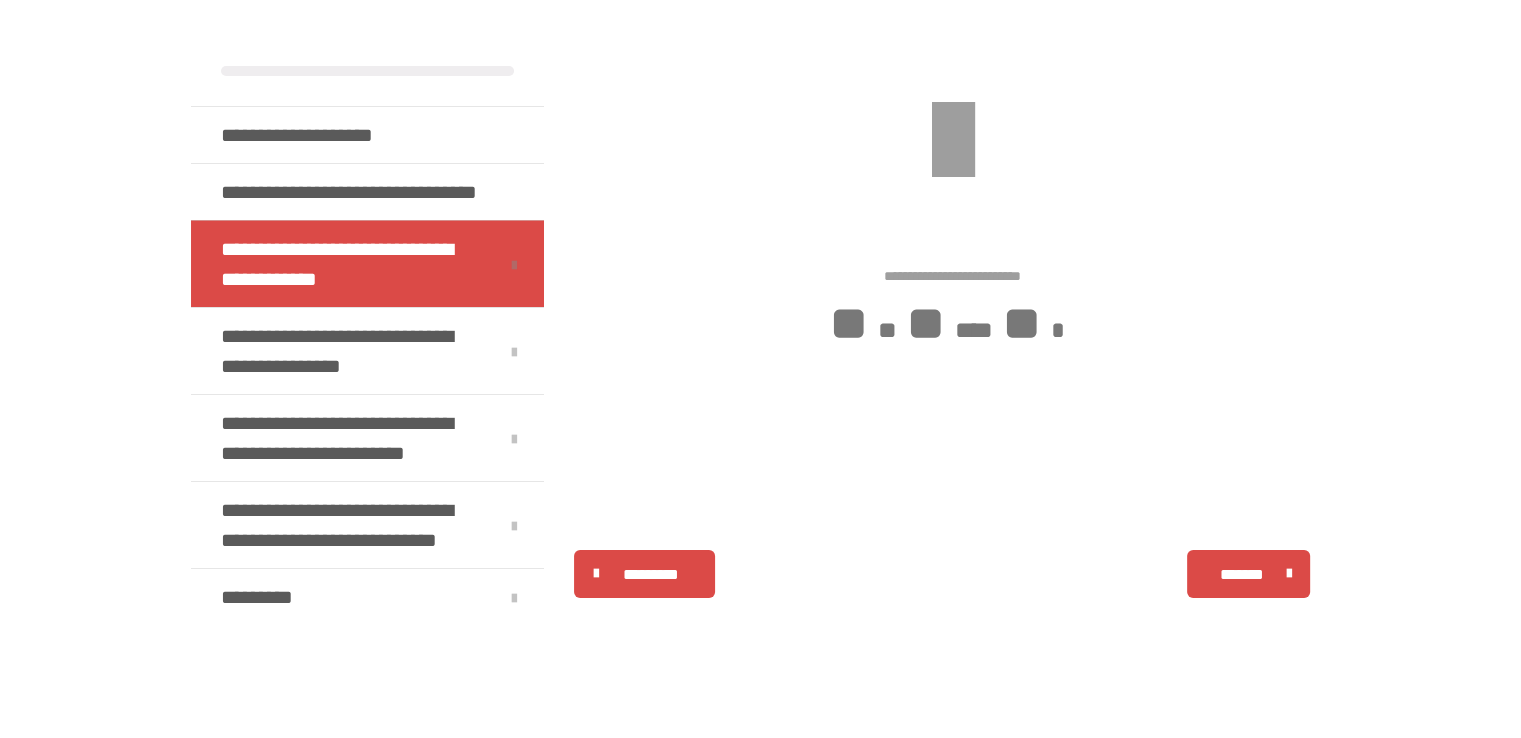 click on "*********" at bounding box center [644, 574] 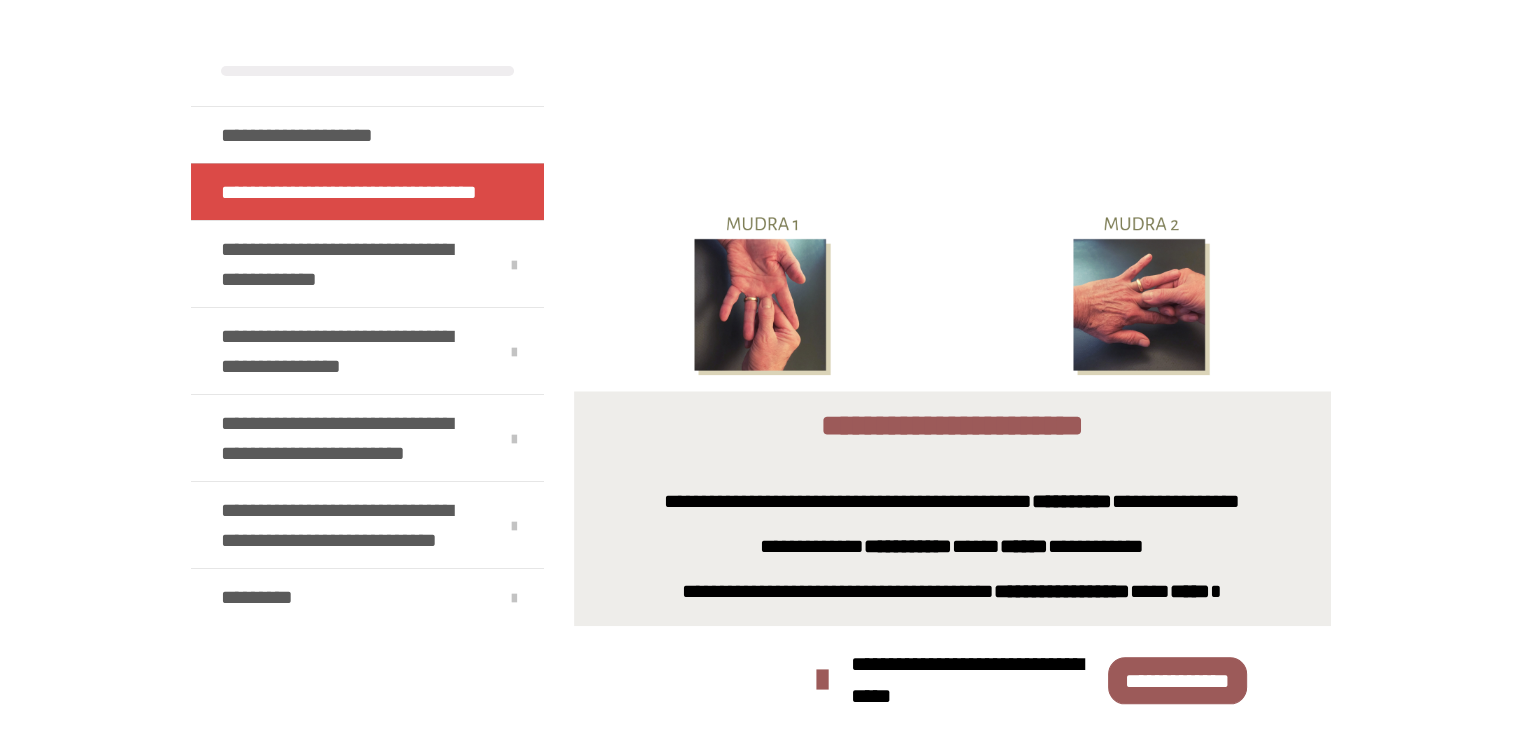 scroll, scrollTop: 2000, scrollLeft: 0, axis: vertical 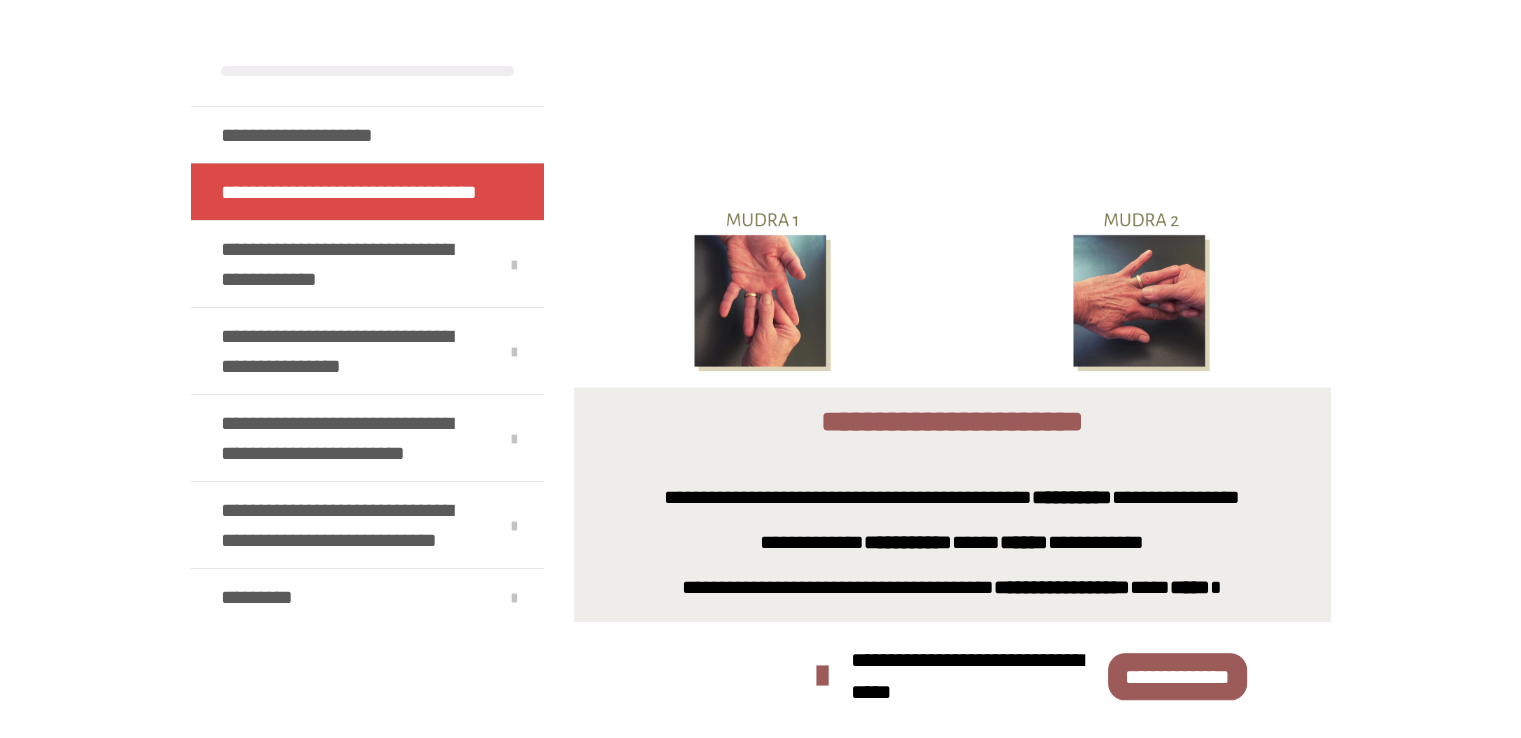 click at bounding box center [822, 676] 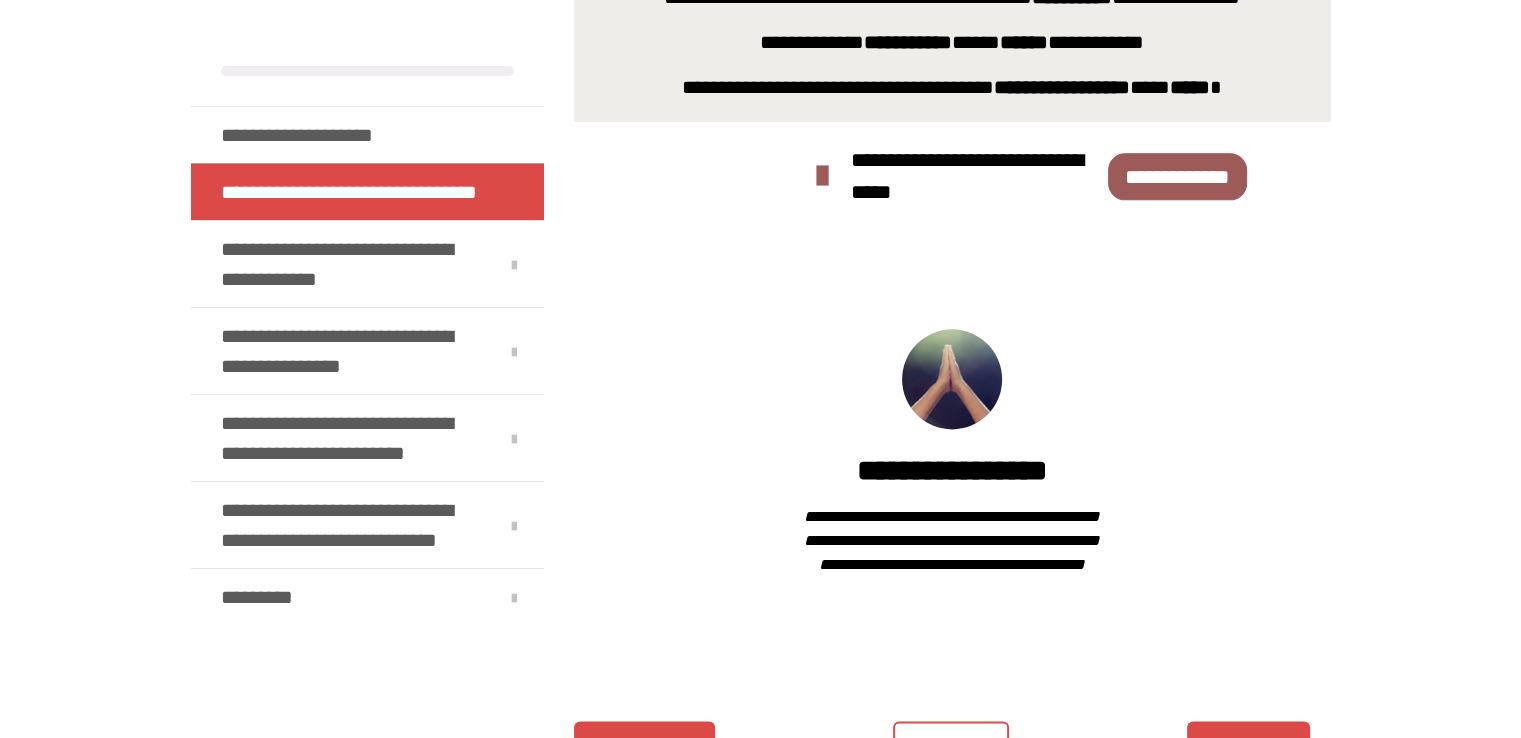 scroll, scrollTop: 2300, scrollLeft: 0, axis: vertical 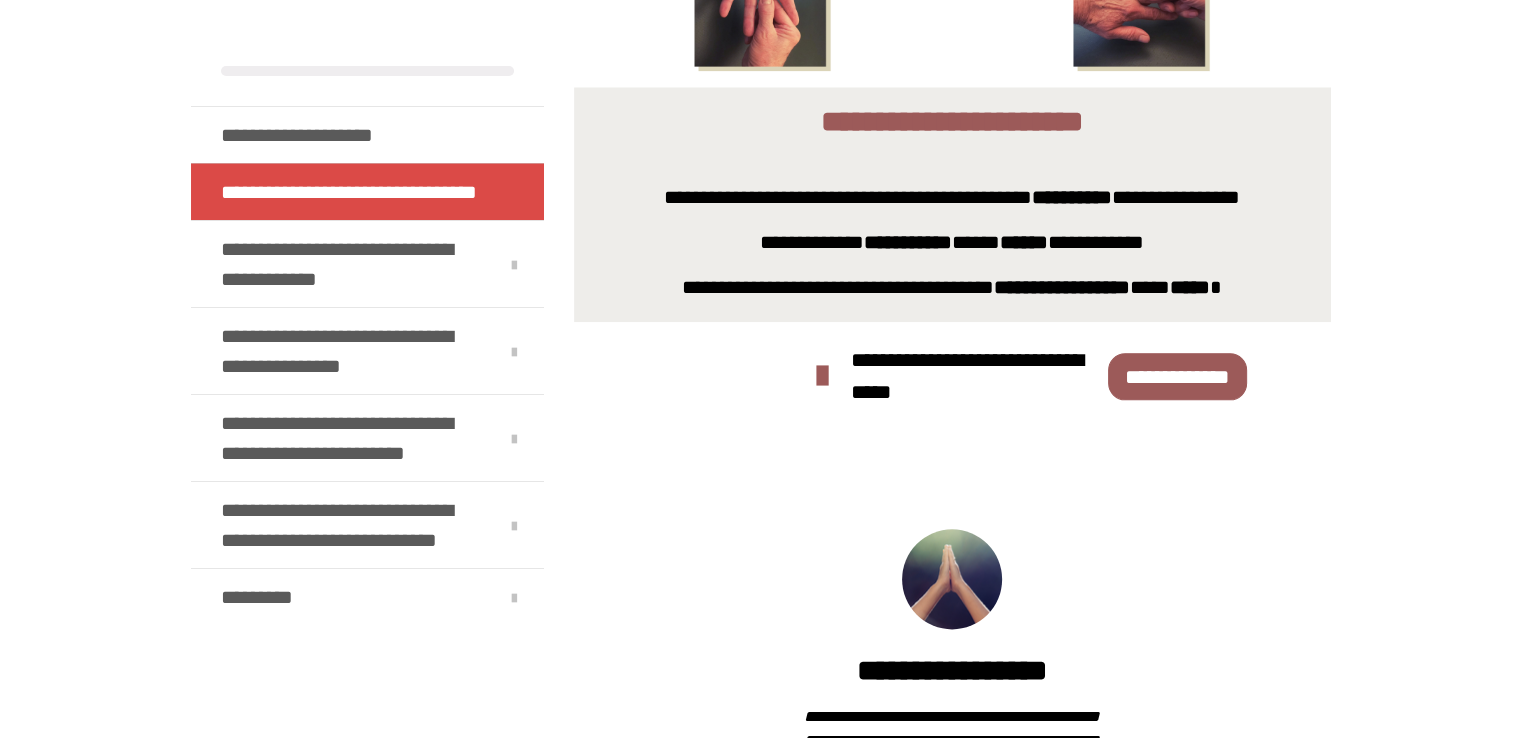 click on "**********" at bounding box center (1177, 376) 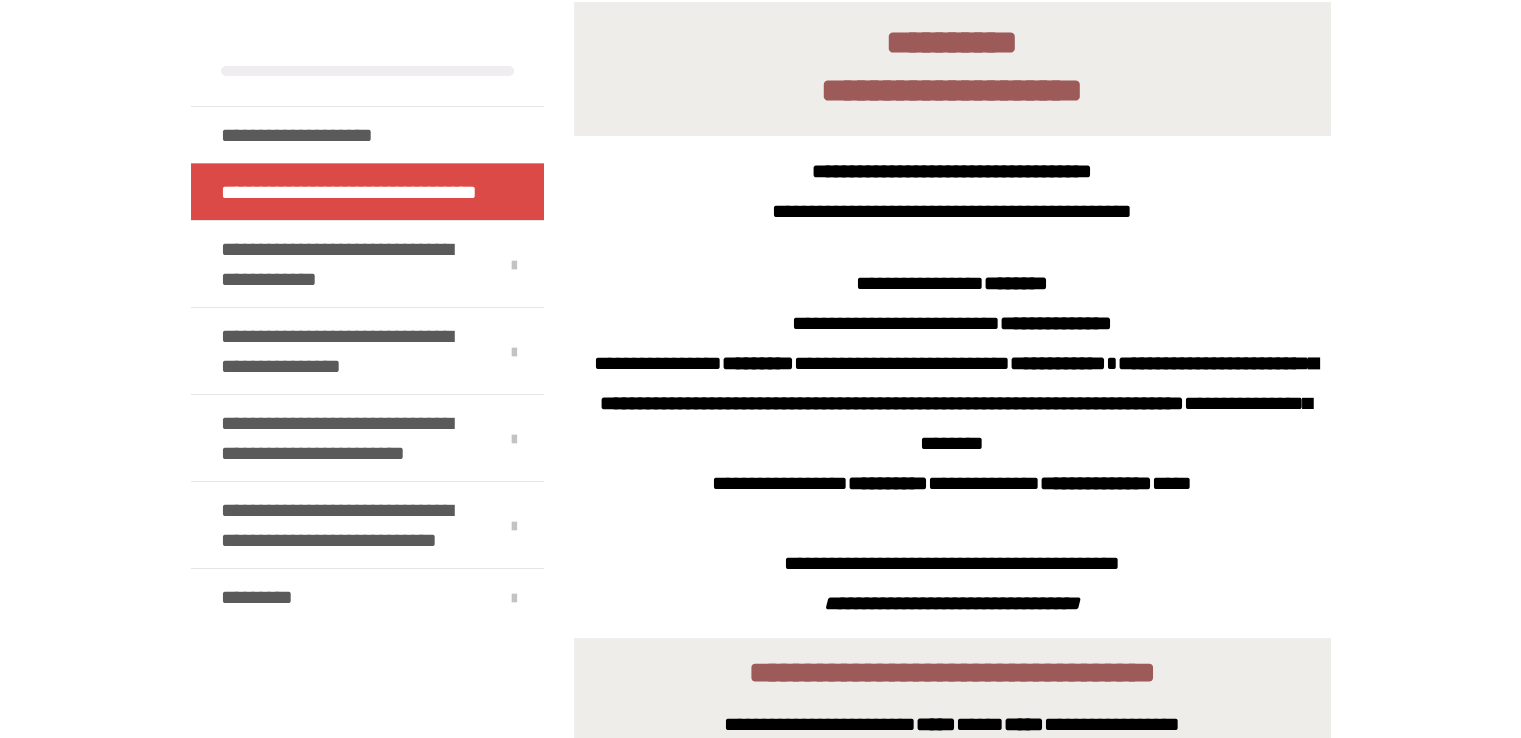 scroll, scrollTop: 303, scrollLeft: 0, axis: vertical 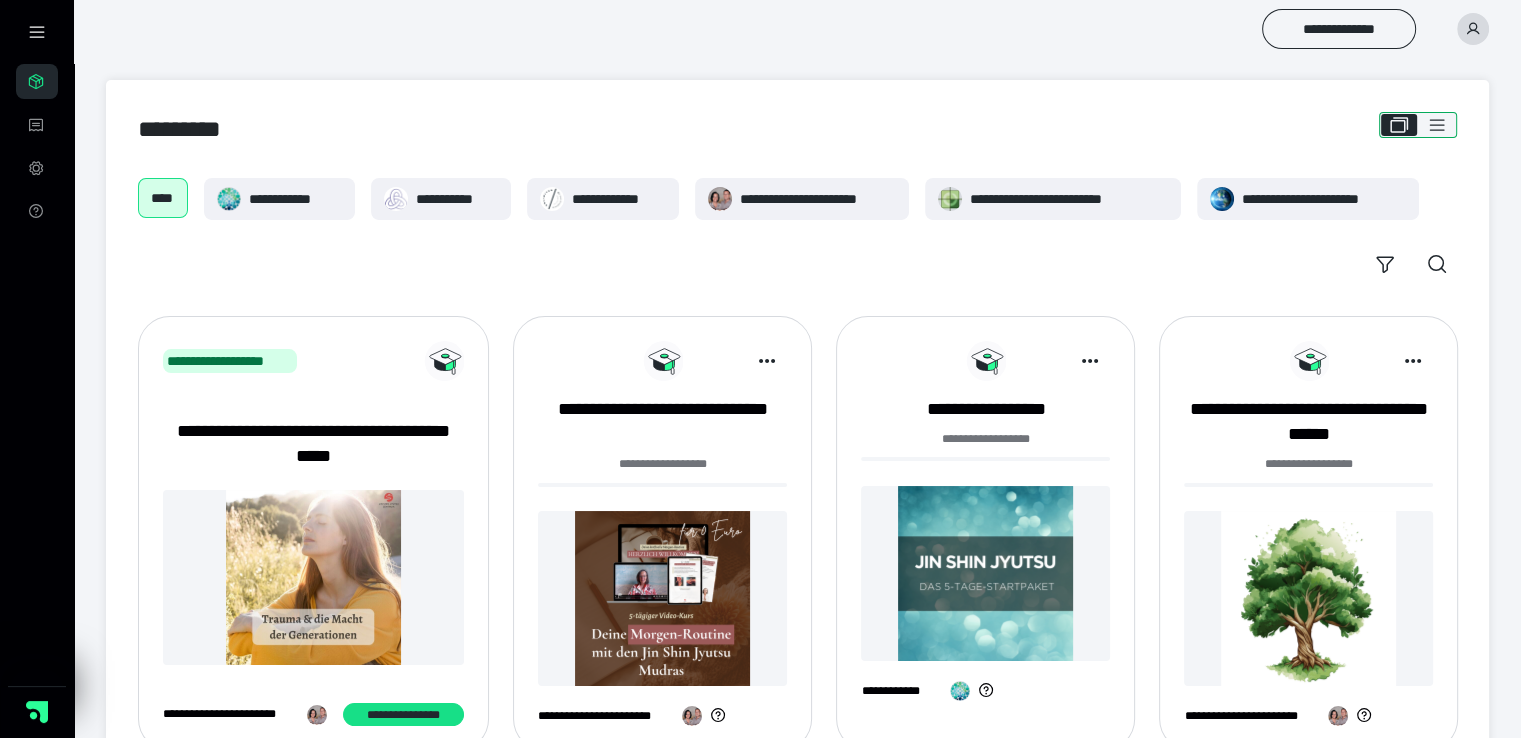 click 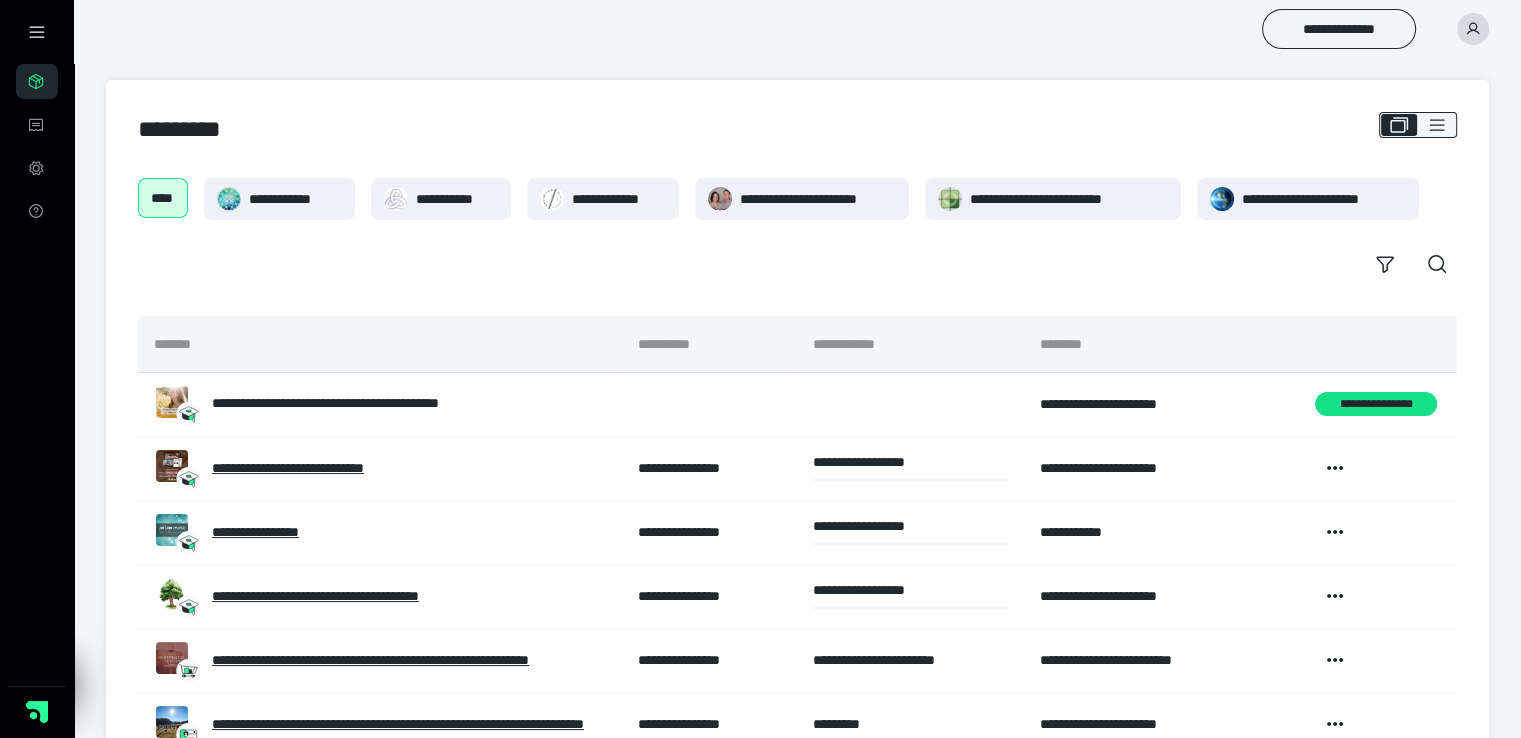 click 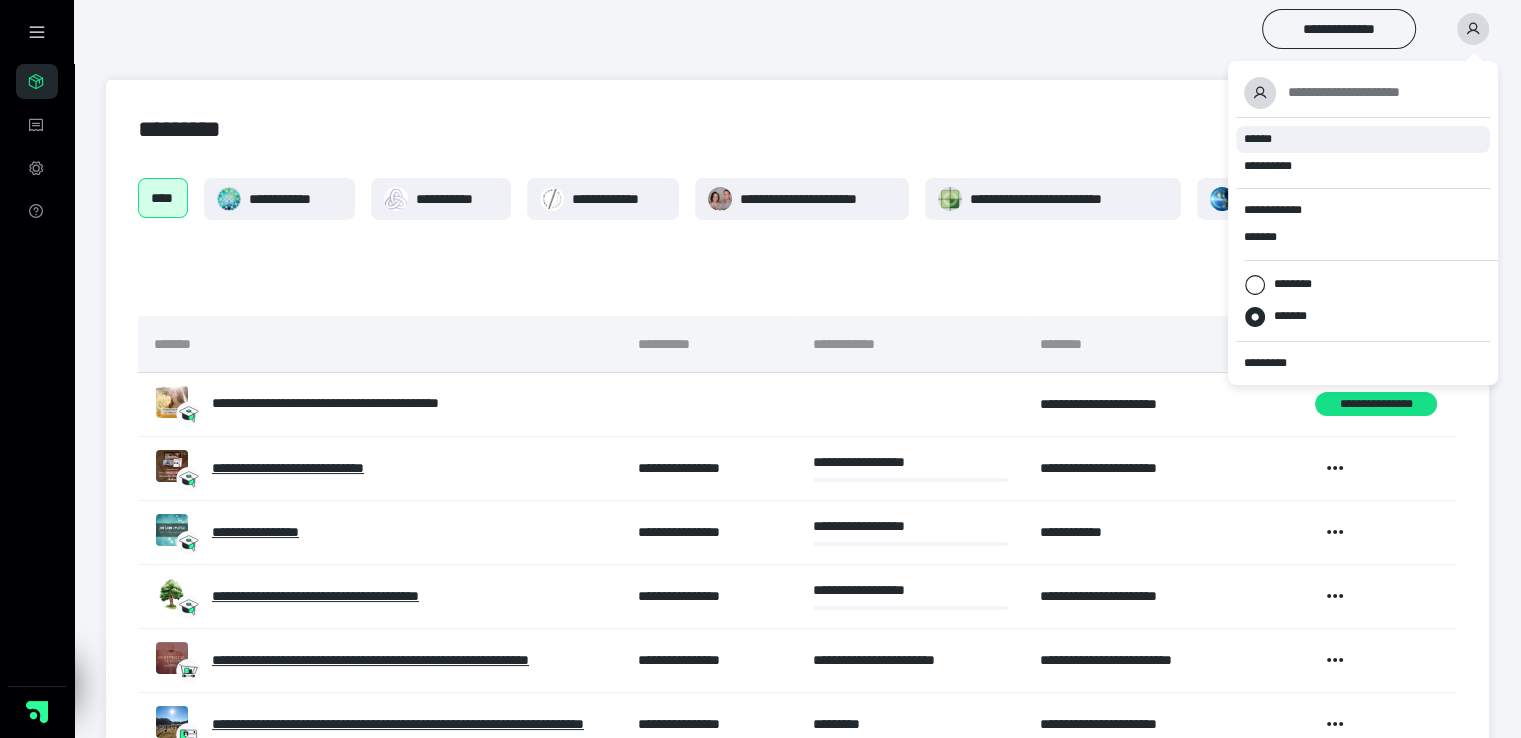 click on "******" at bounding box center (1258, 139) 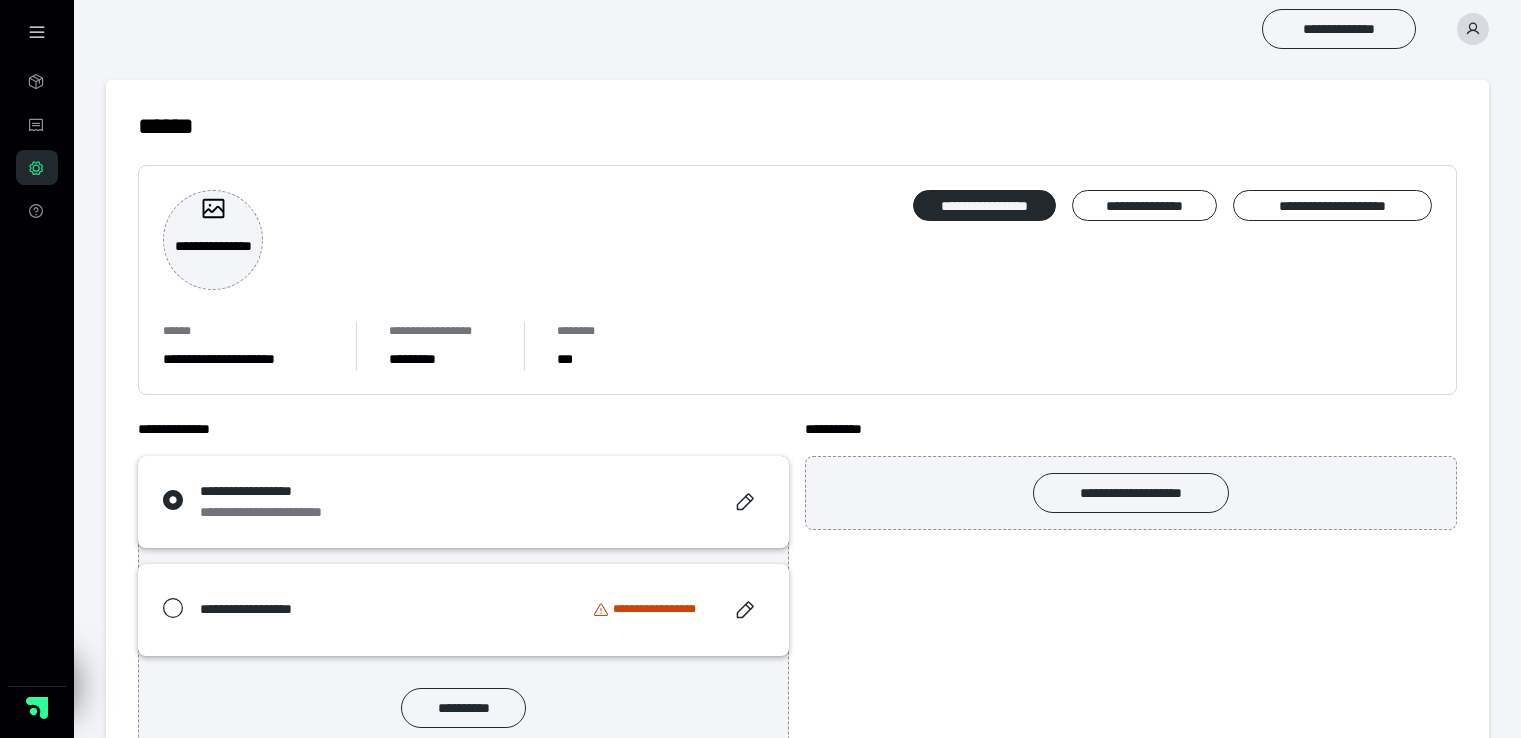 scroll, scrollTop: 0, scrollLeft: 0, axis: both 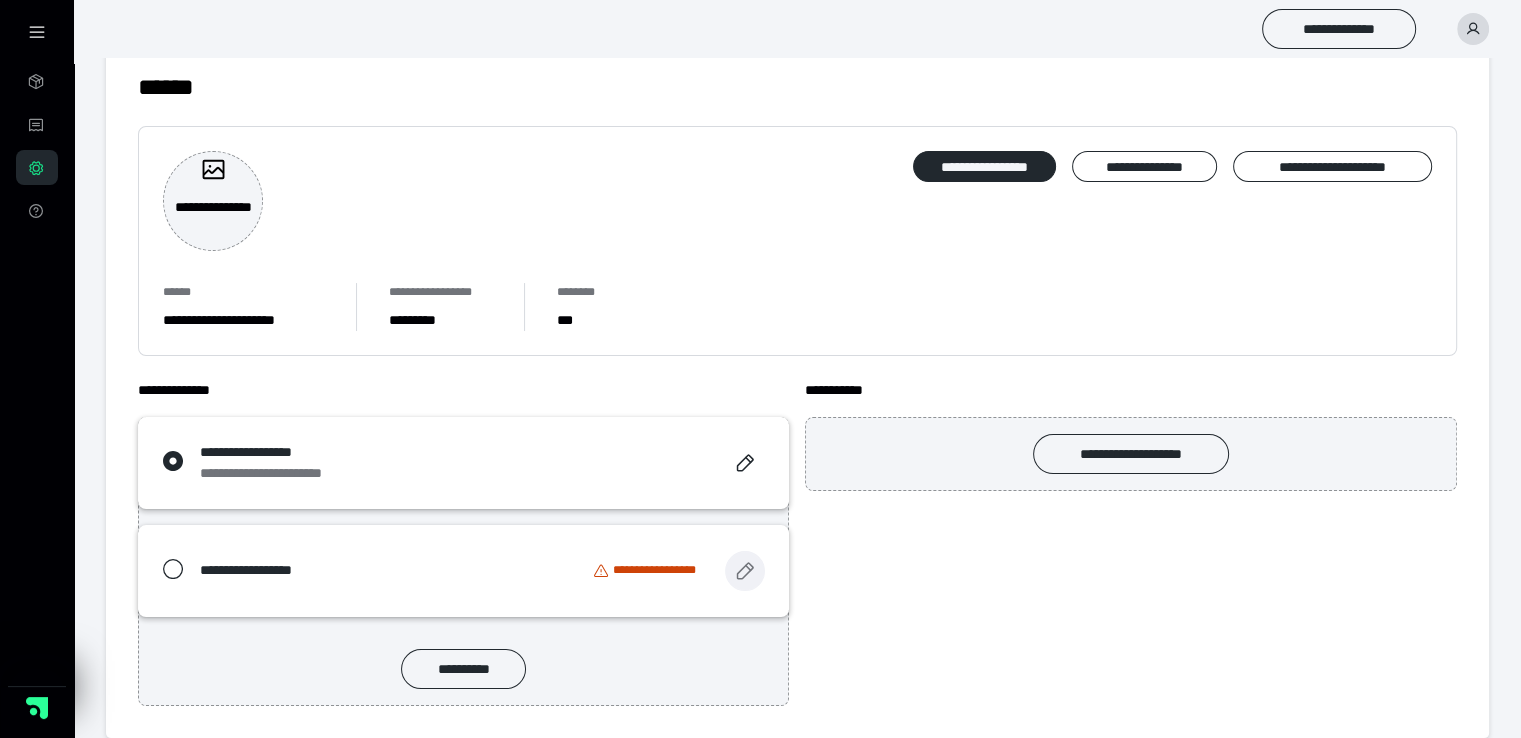 click 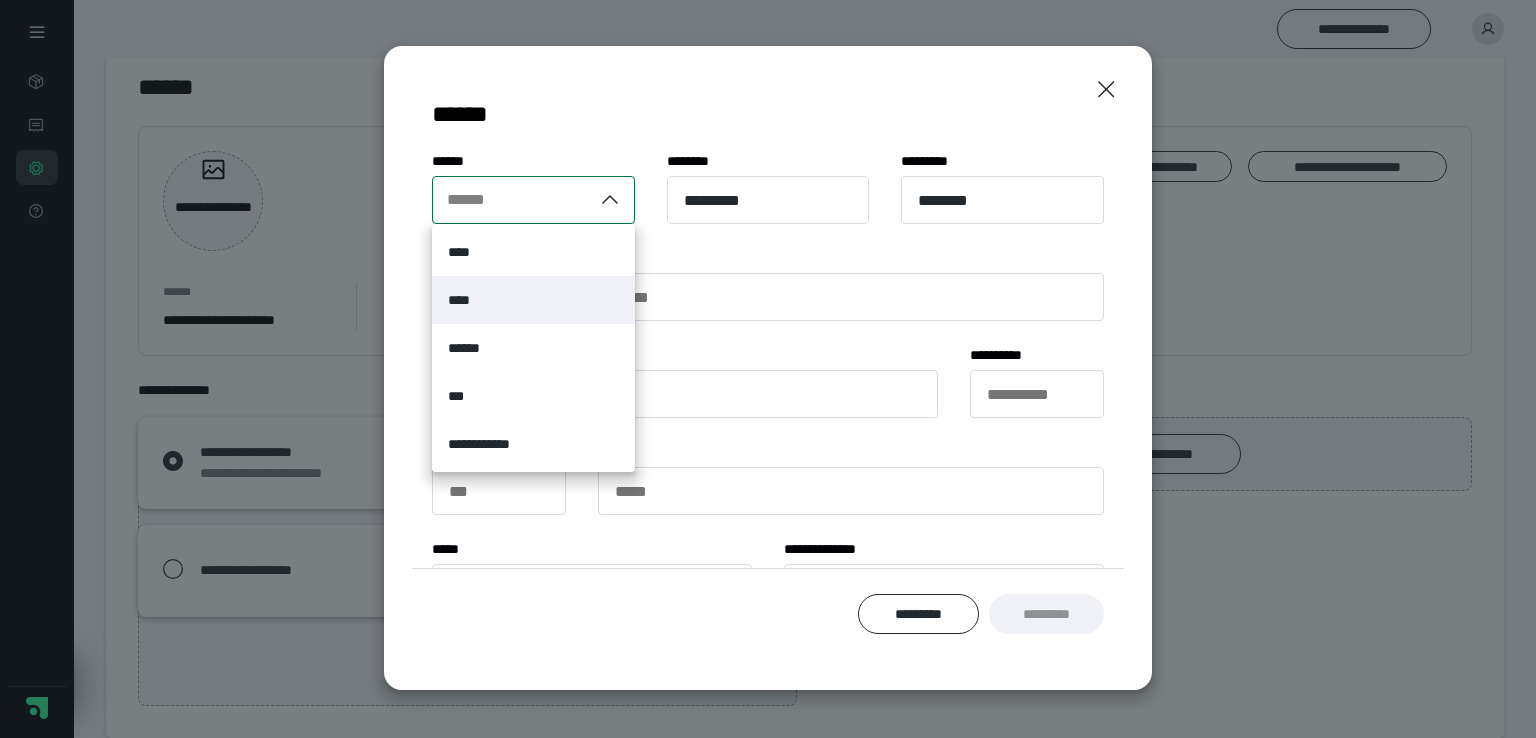 click on "****" at bounding box center [462, 300] 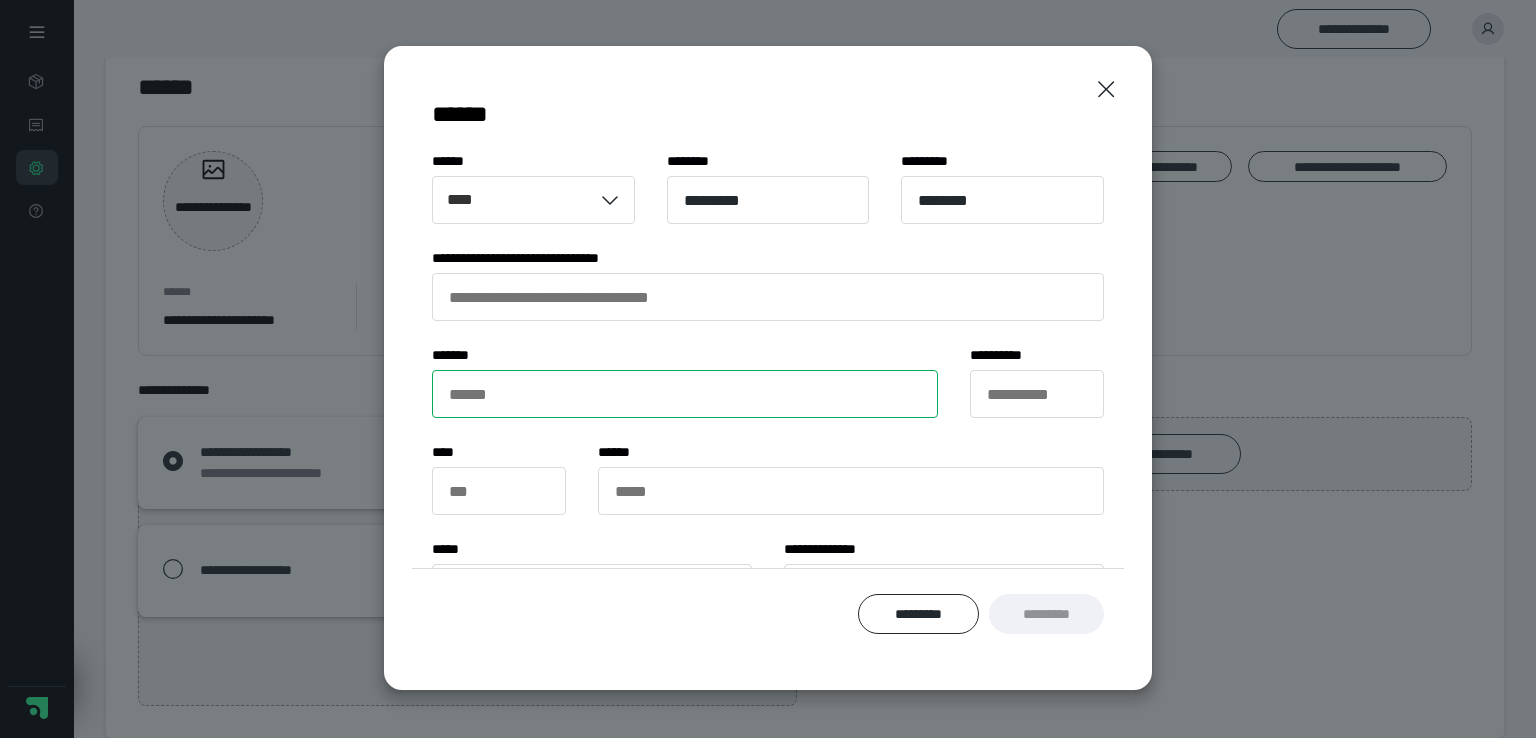 click on "****** *" at bounding box center (685, 394) 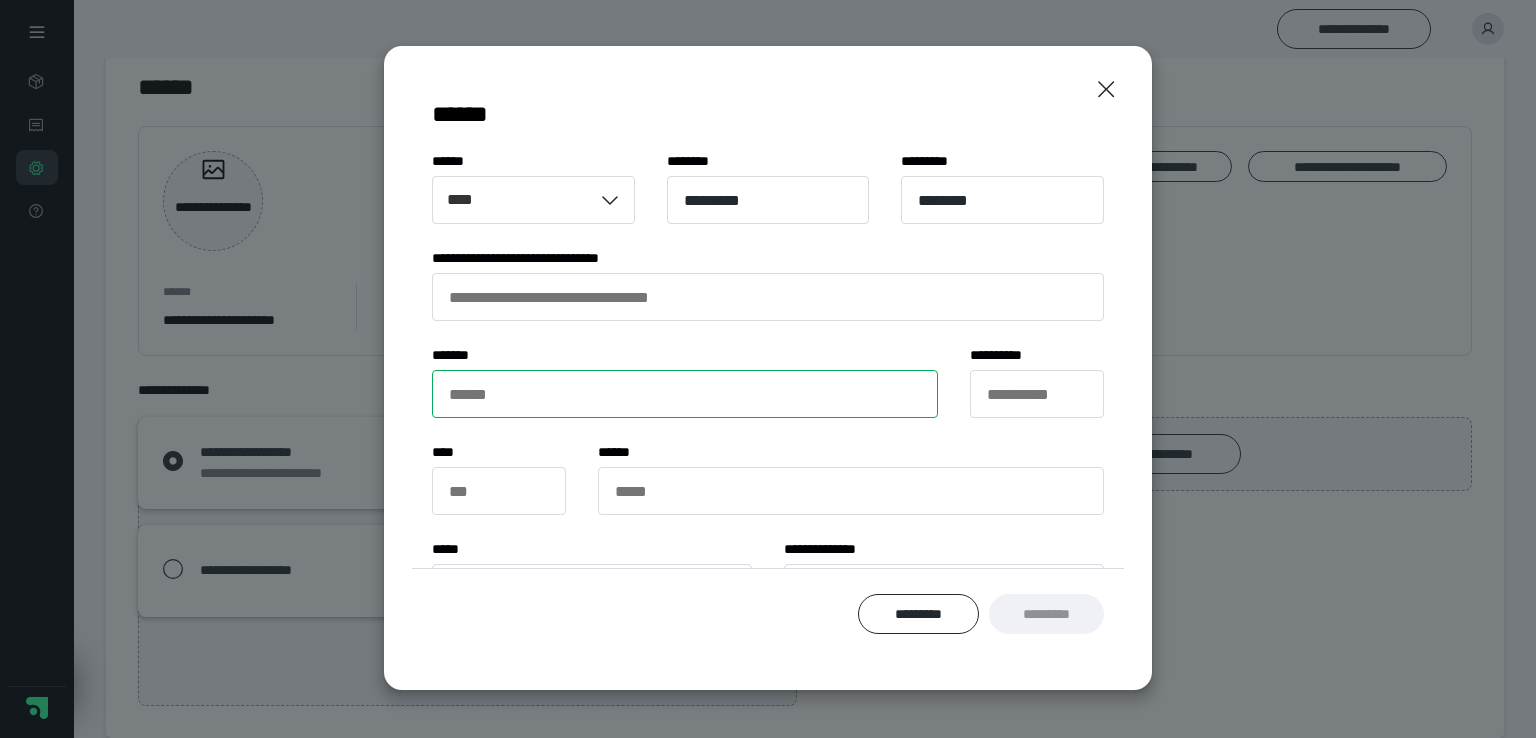 type on "**********" 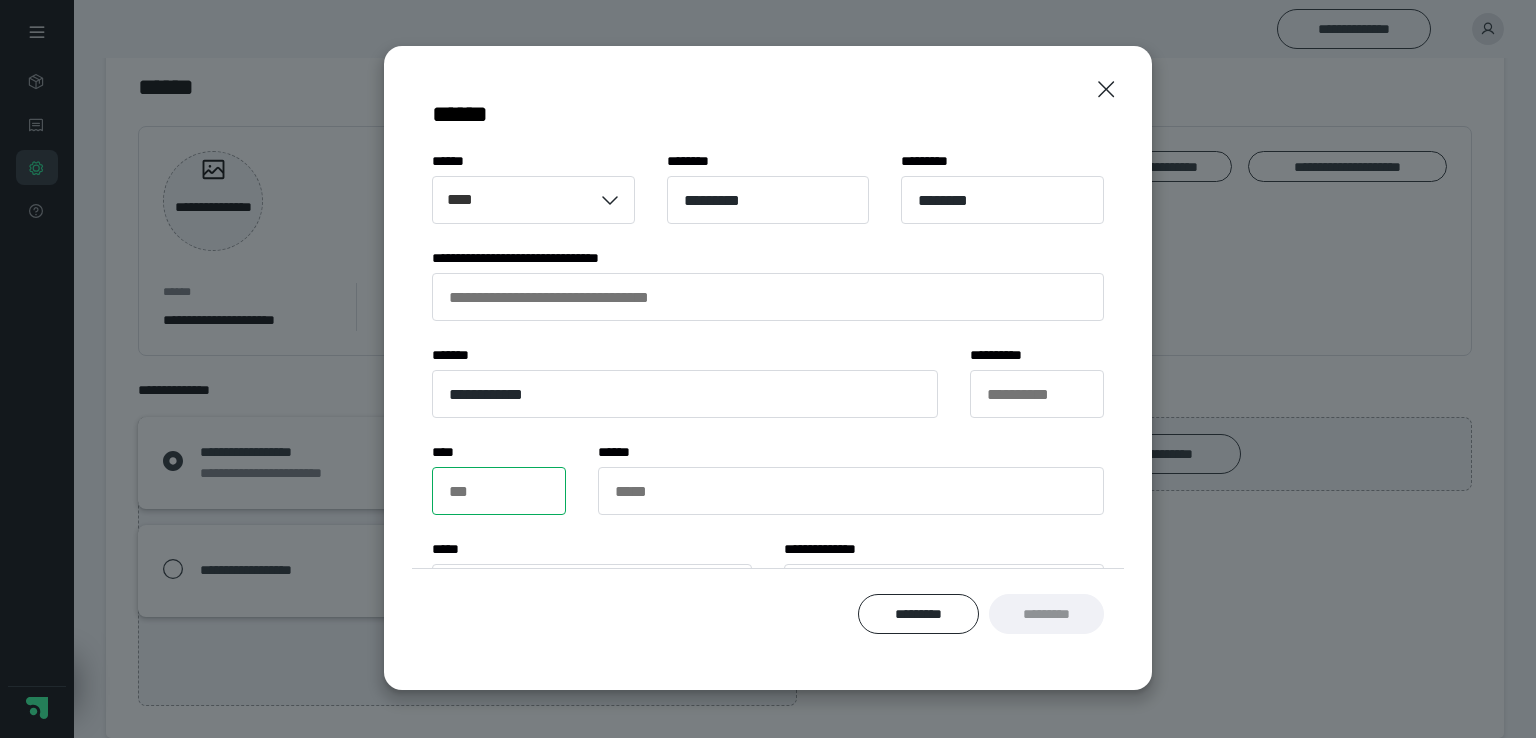 type on "****" 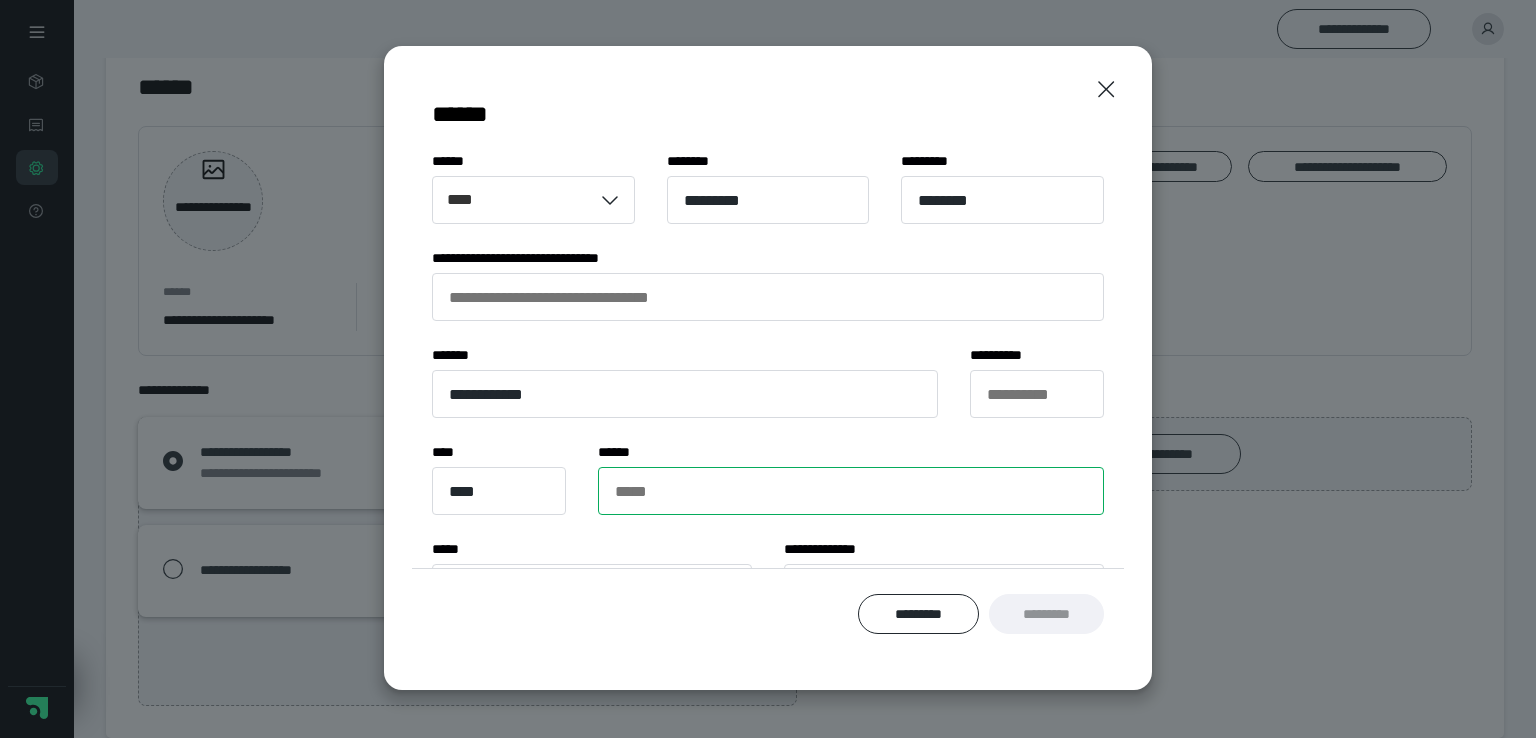 type on "**********" 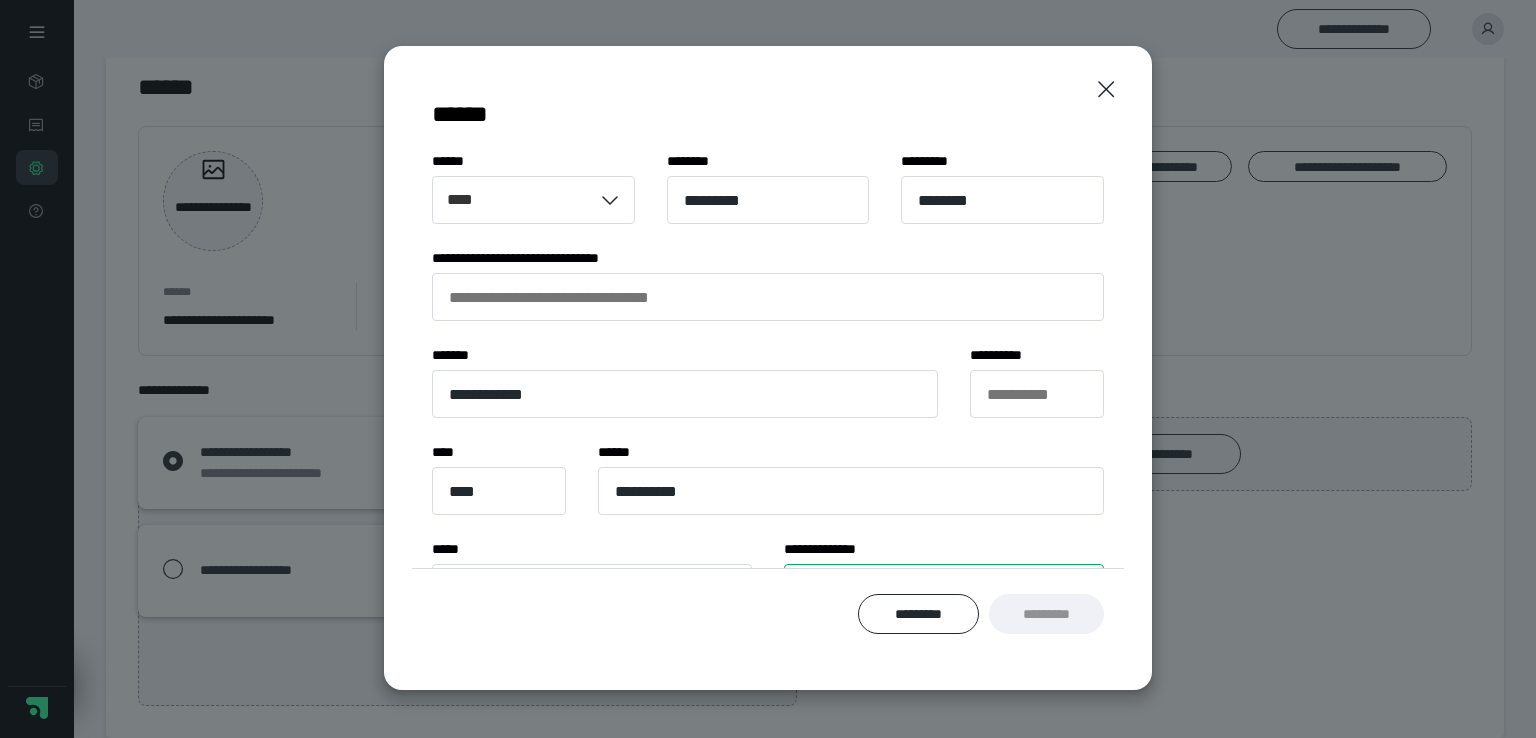 type on "**********" 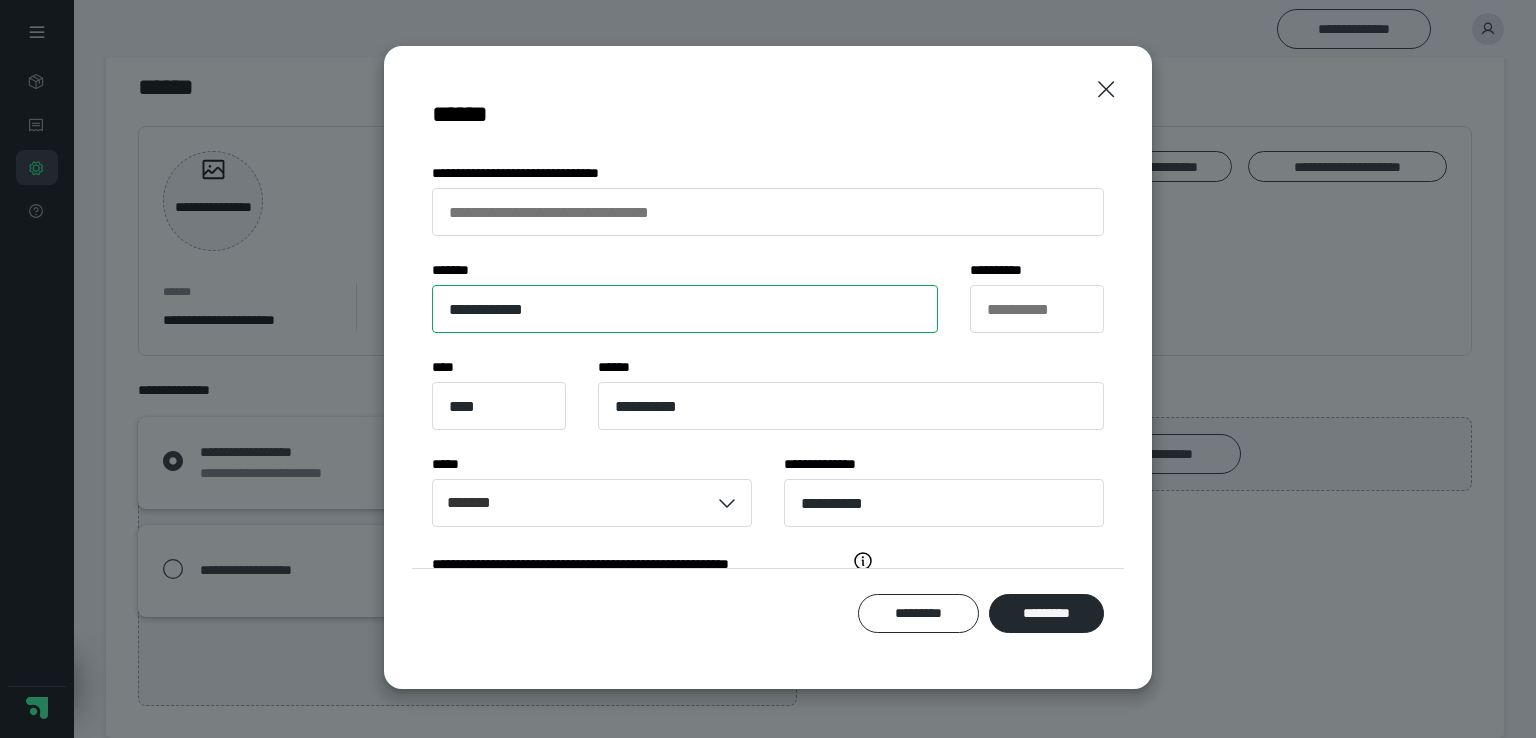 scroll, scrollTop: 228, scrollLeft: 0, axis: vertical 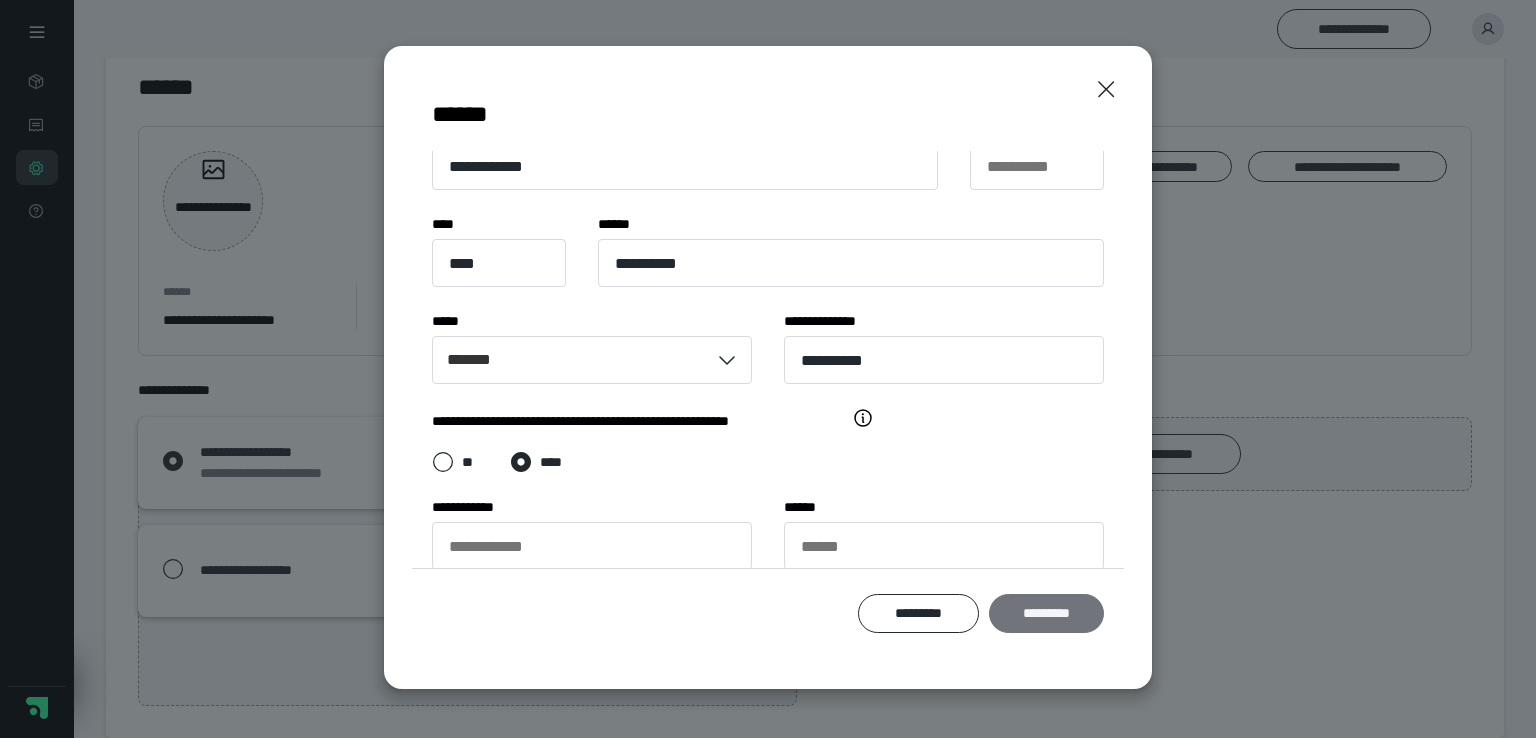 click on "*********" at bounding box center [1046, 614] 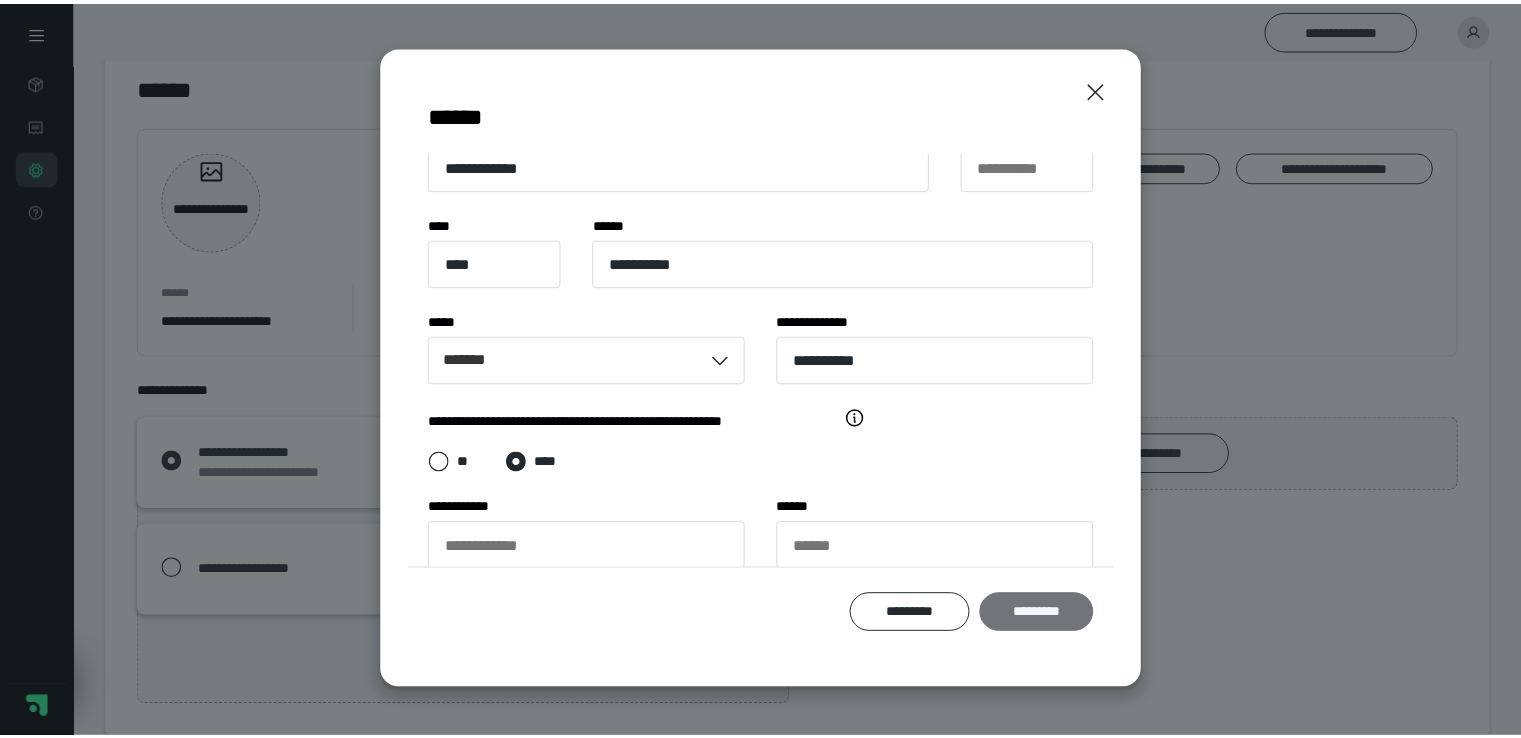 scroll, scrollTop: 0, scrollLeft: 0, axis: both 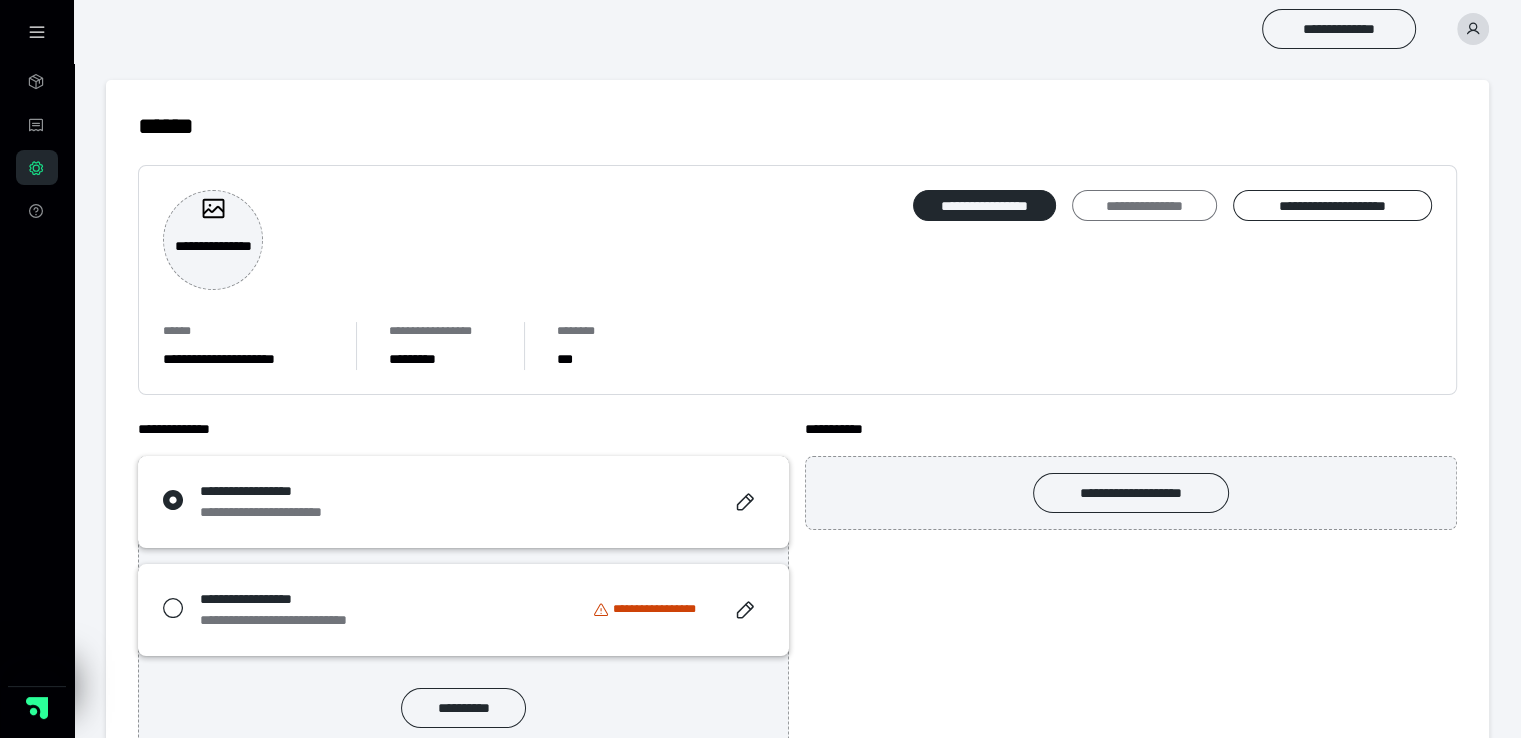 click on "**********" at bounding box center [1144, 206] 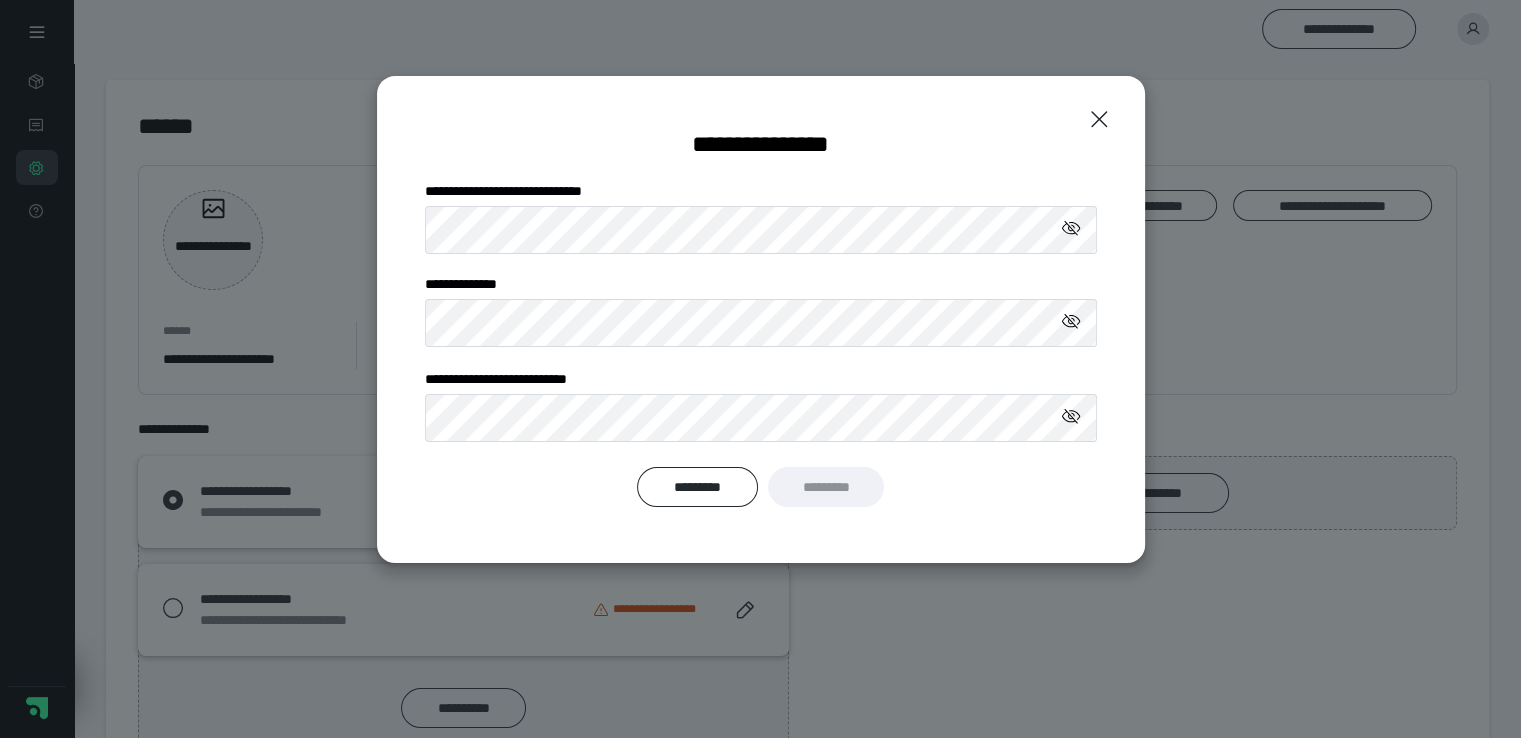 click 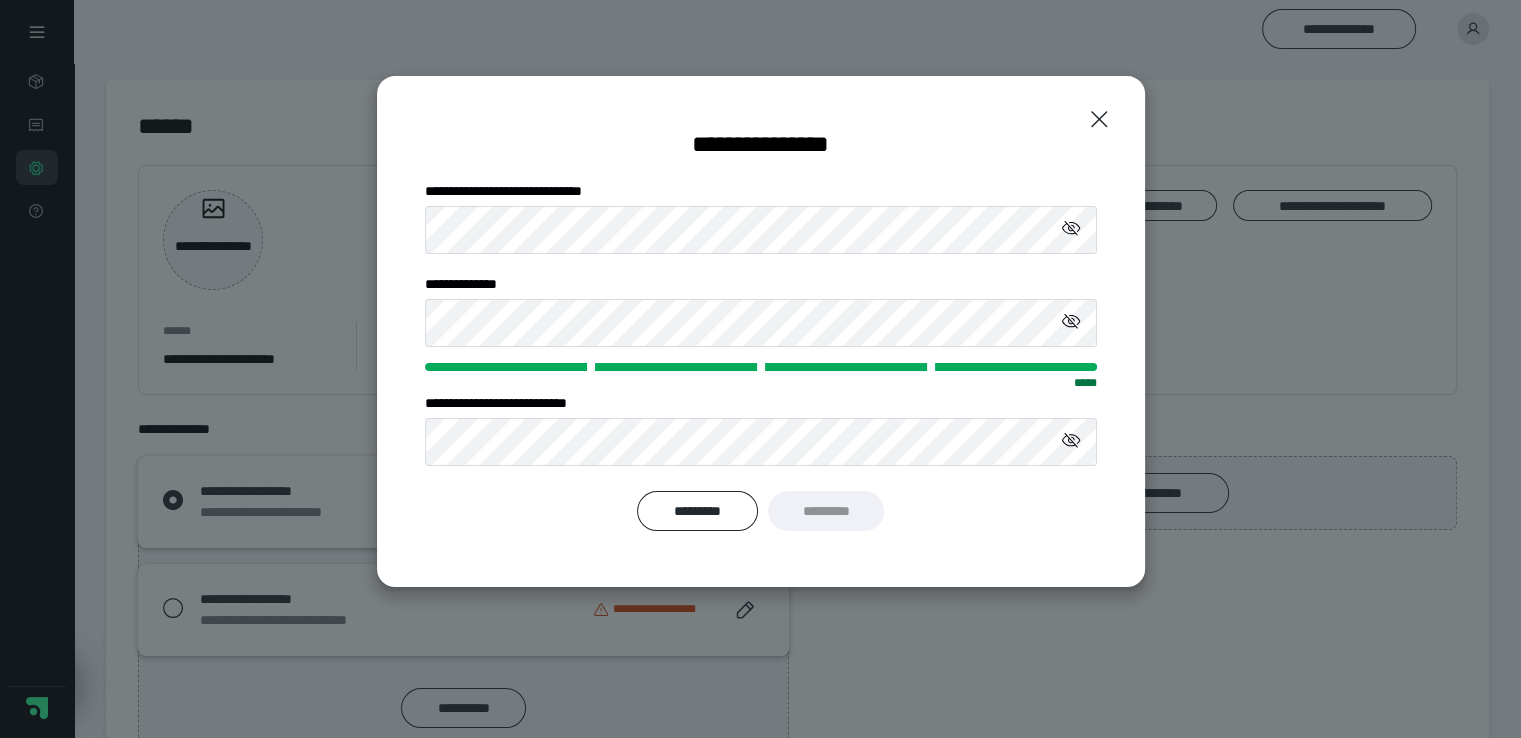 click 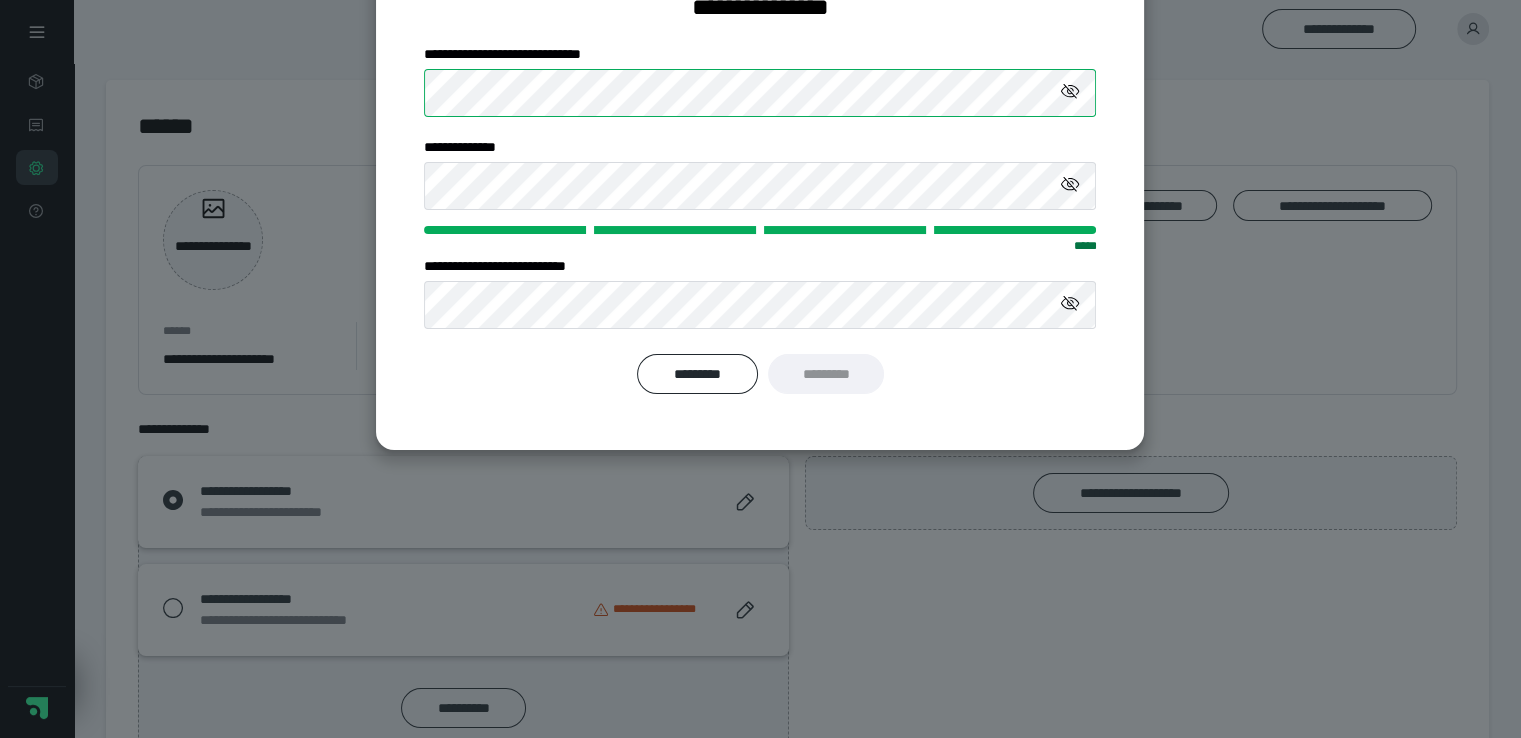 scroll, scrollTop: 150, scrollLeft: 0, axis: vertical 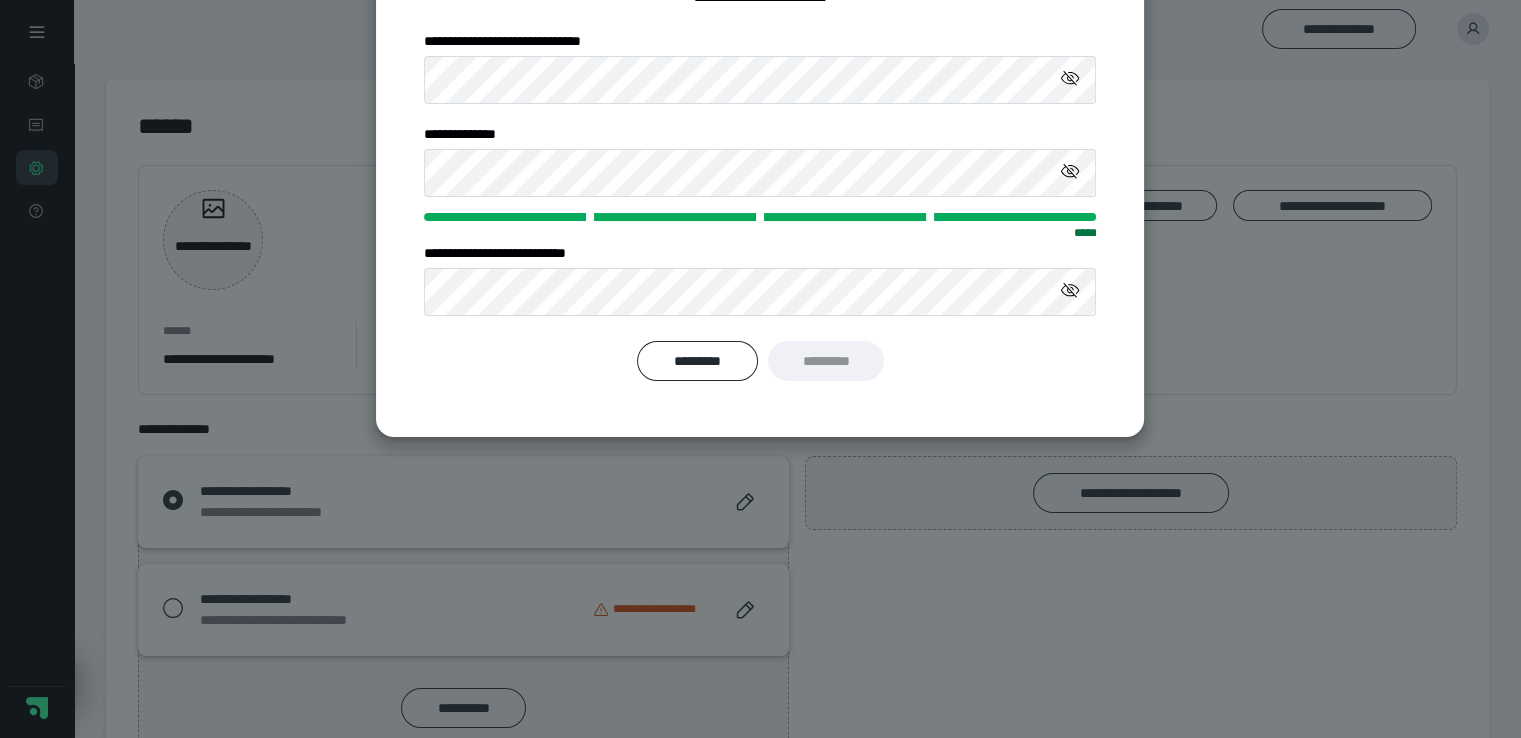 click on "*********" at bounding box center [825, 361] 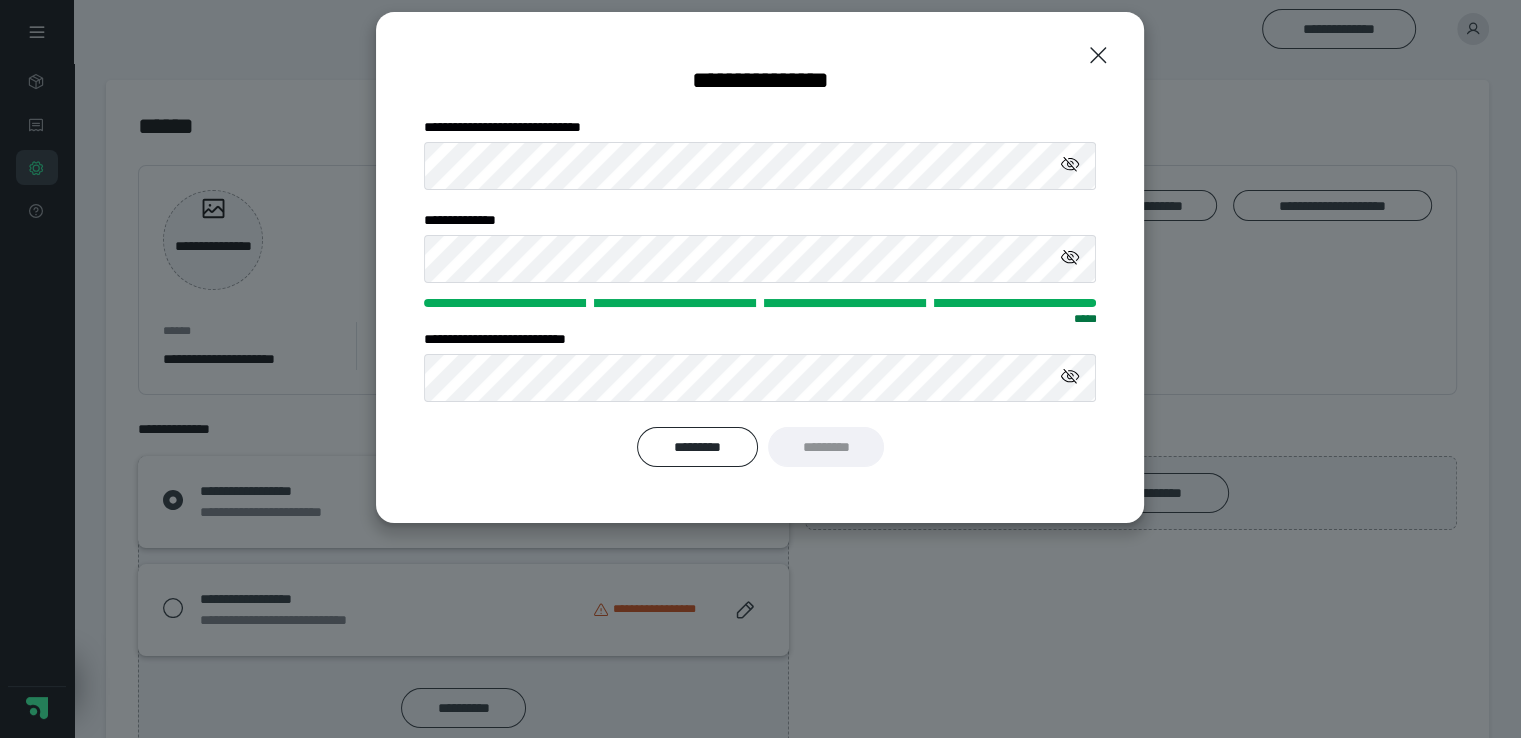 scroll, scrollTop: 0, scrollLeft: 0, axis: both 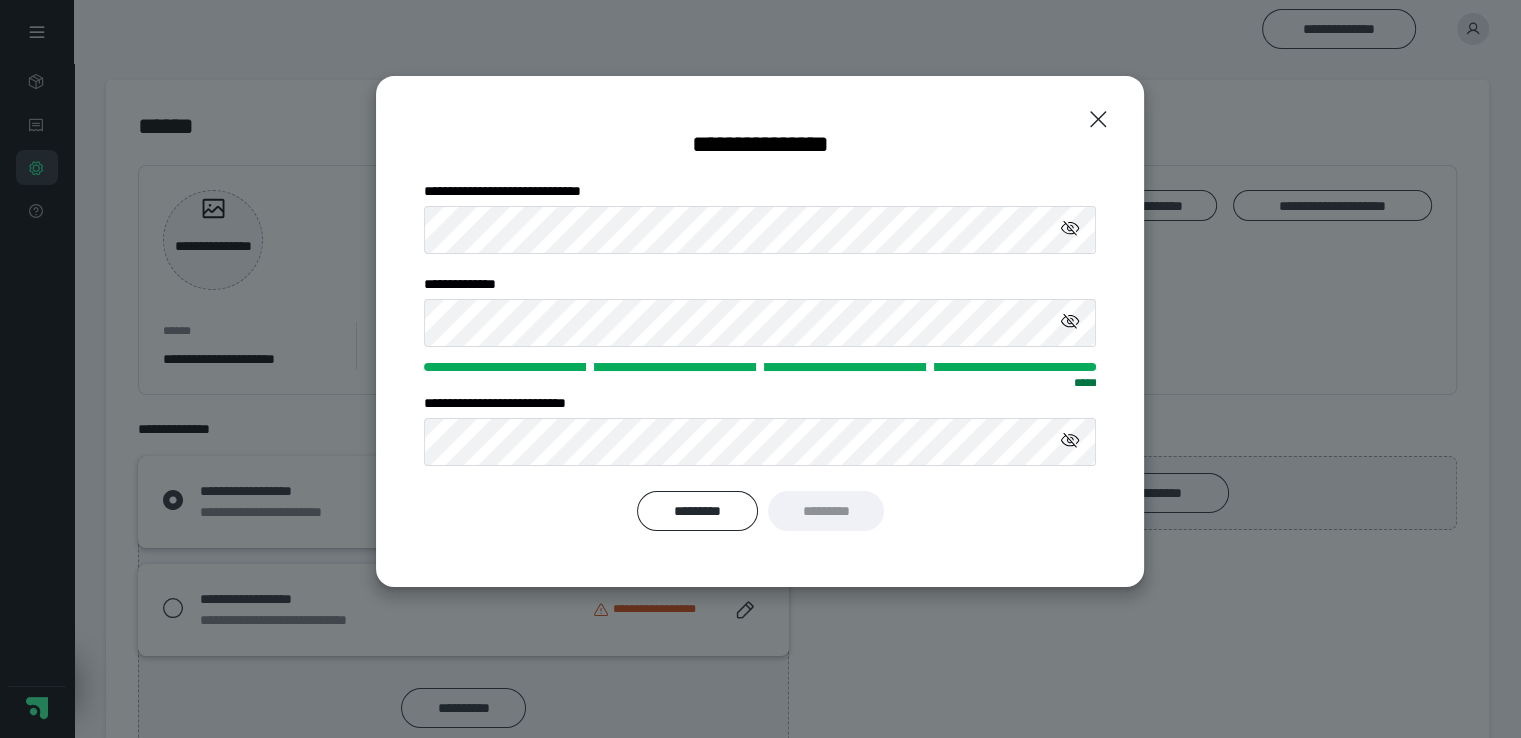 drag, startPoint x: 821, startPoint y: 514, endPoint x: 803, endPoint y: 498, distance: 24.083189 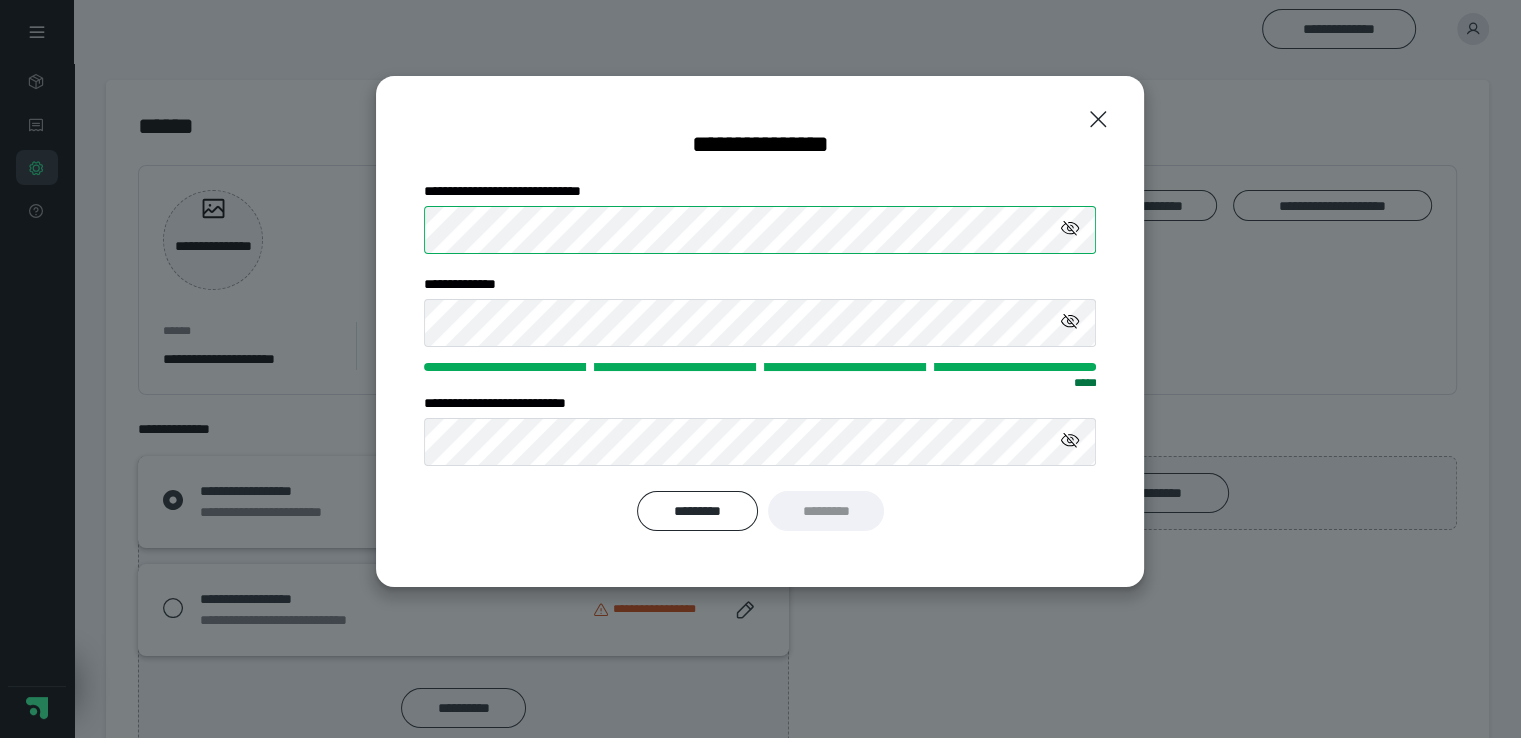 click on "[FIRST] [LAST]" at bounding box center (760, 331) 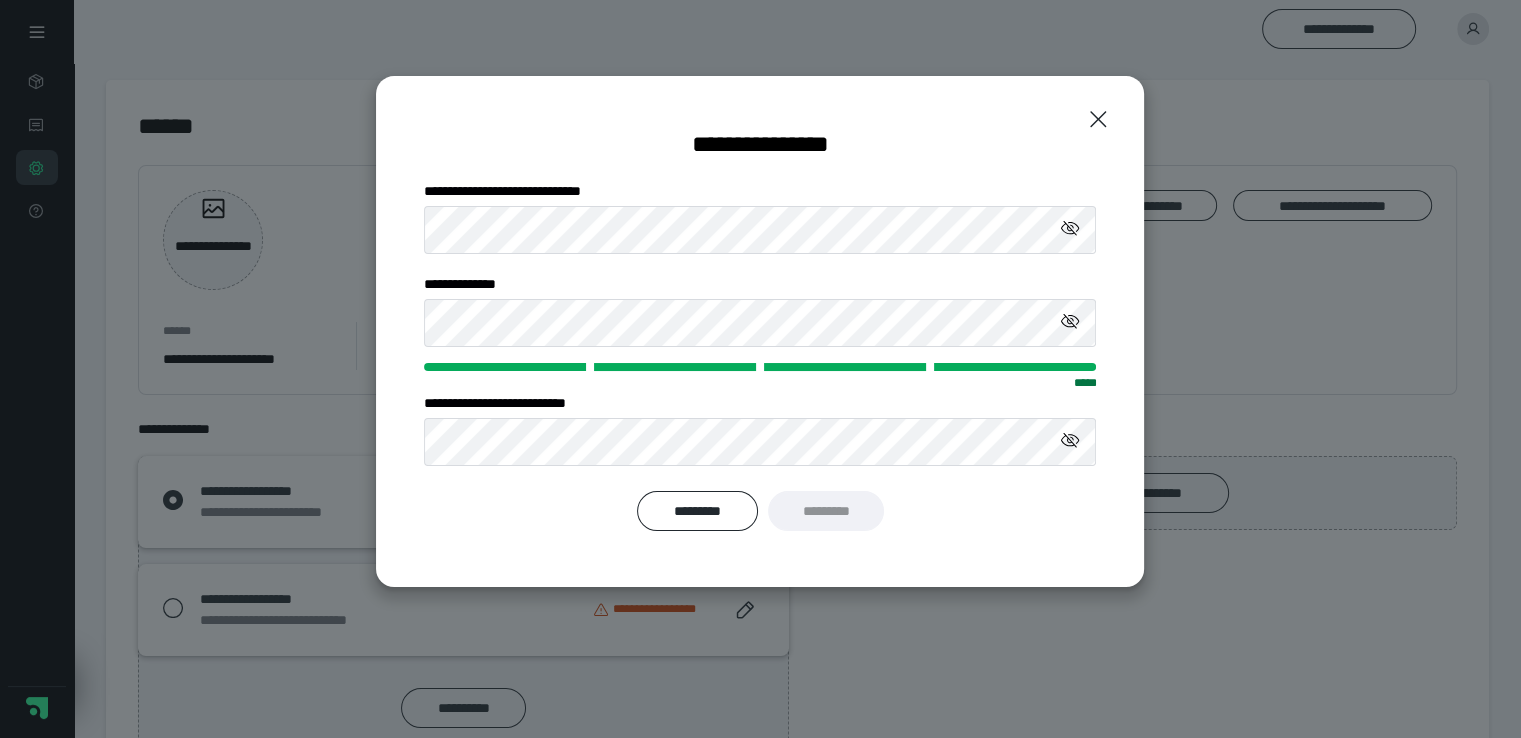 drag, startPoint x: 581, startPoint y: 257, endPoint x: 1023, endPoint y: 469, distance: 490.2122 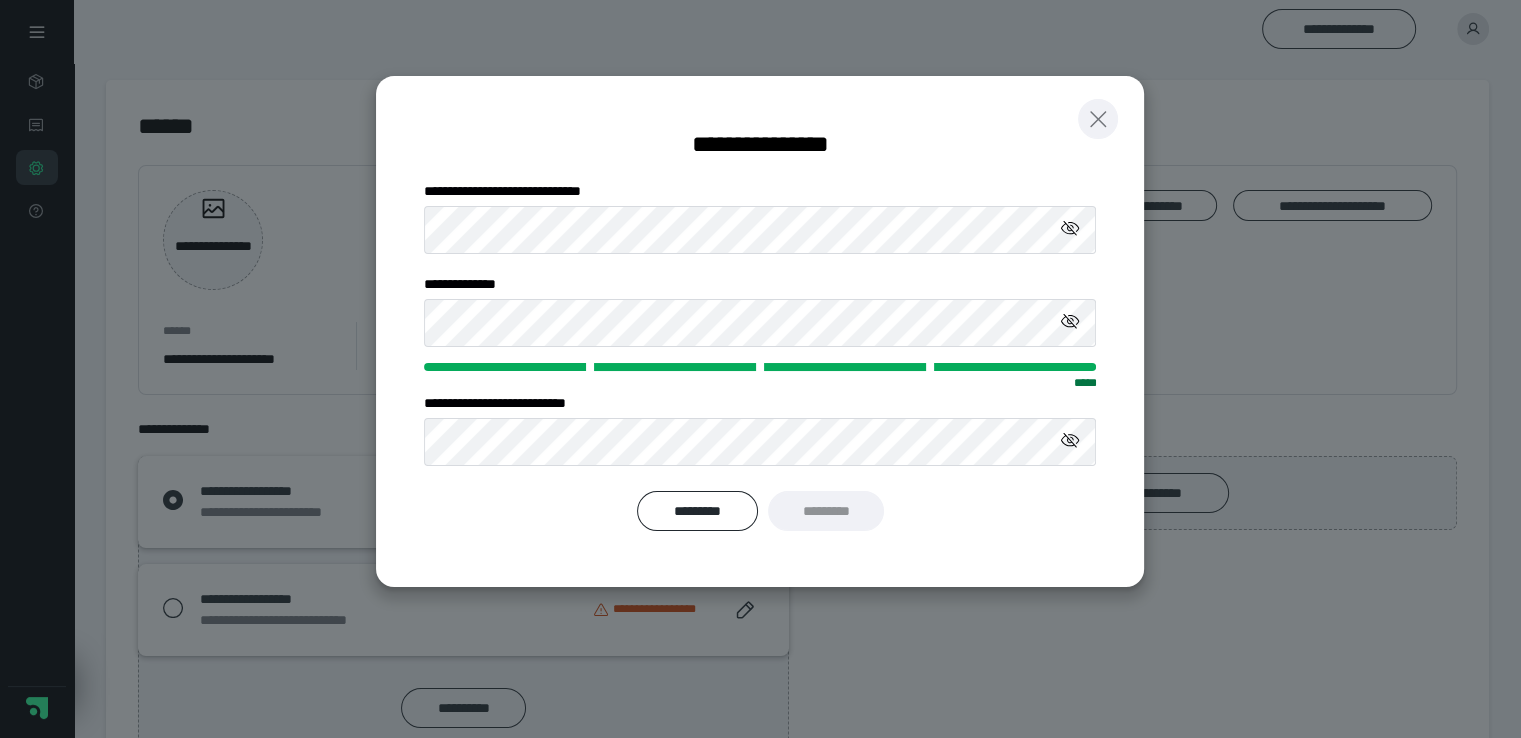 click 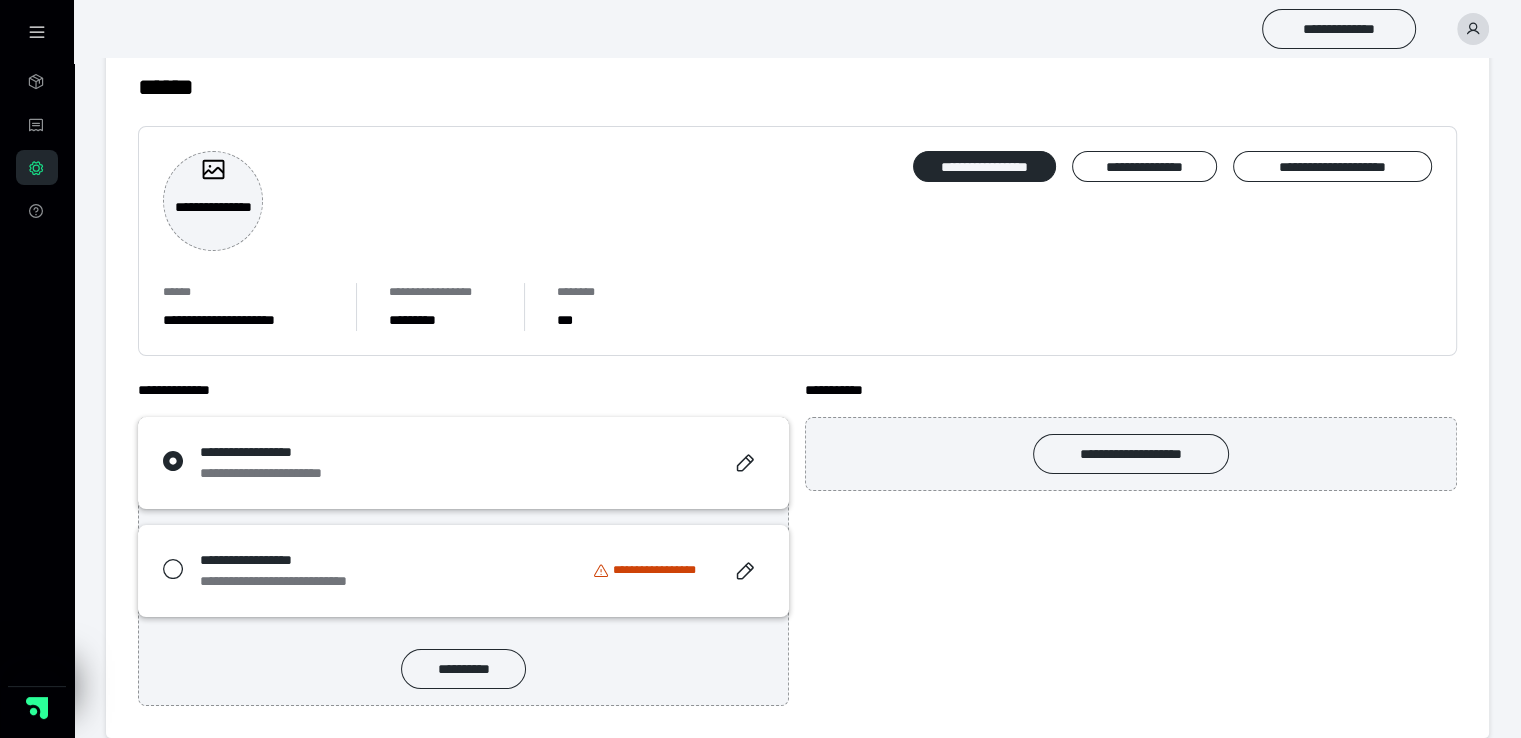 scroll, scrollTop: 0, scrollLeft: 0, axis: both 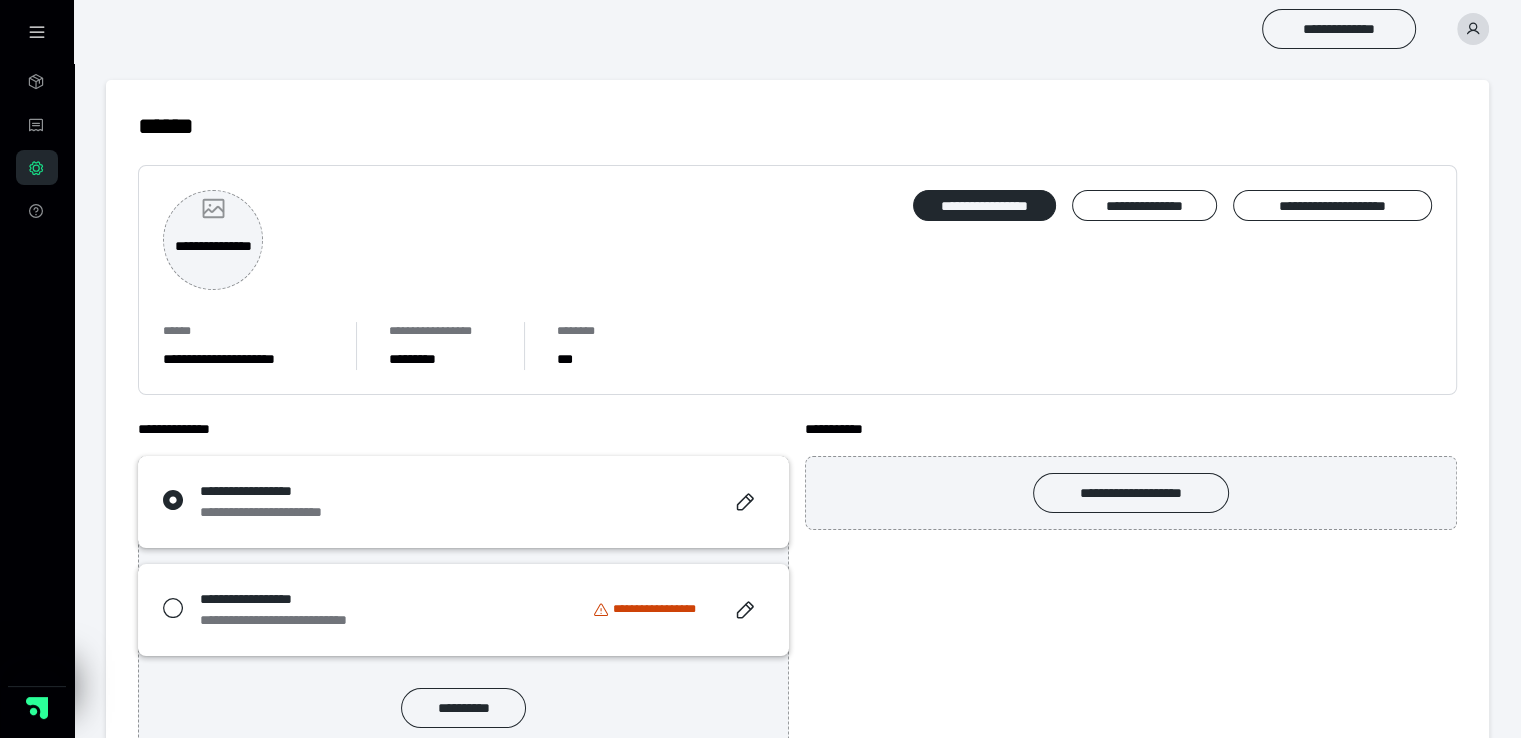 click on "**********" at bounding box center (213, 257) 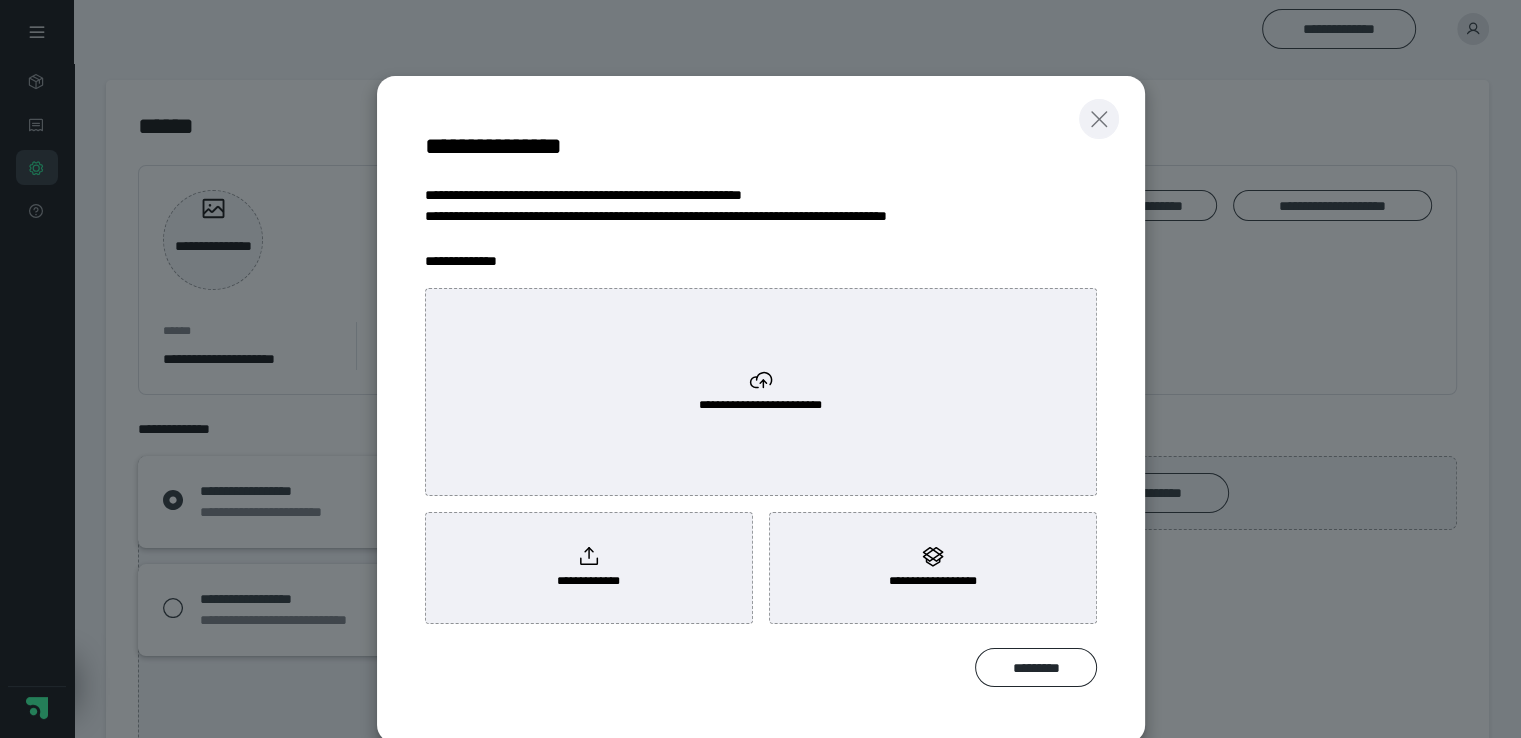 click 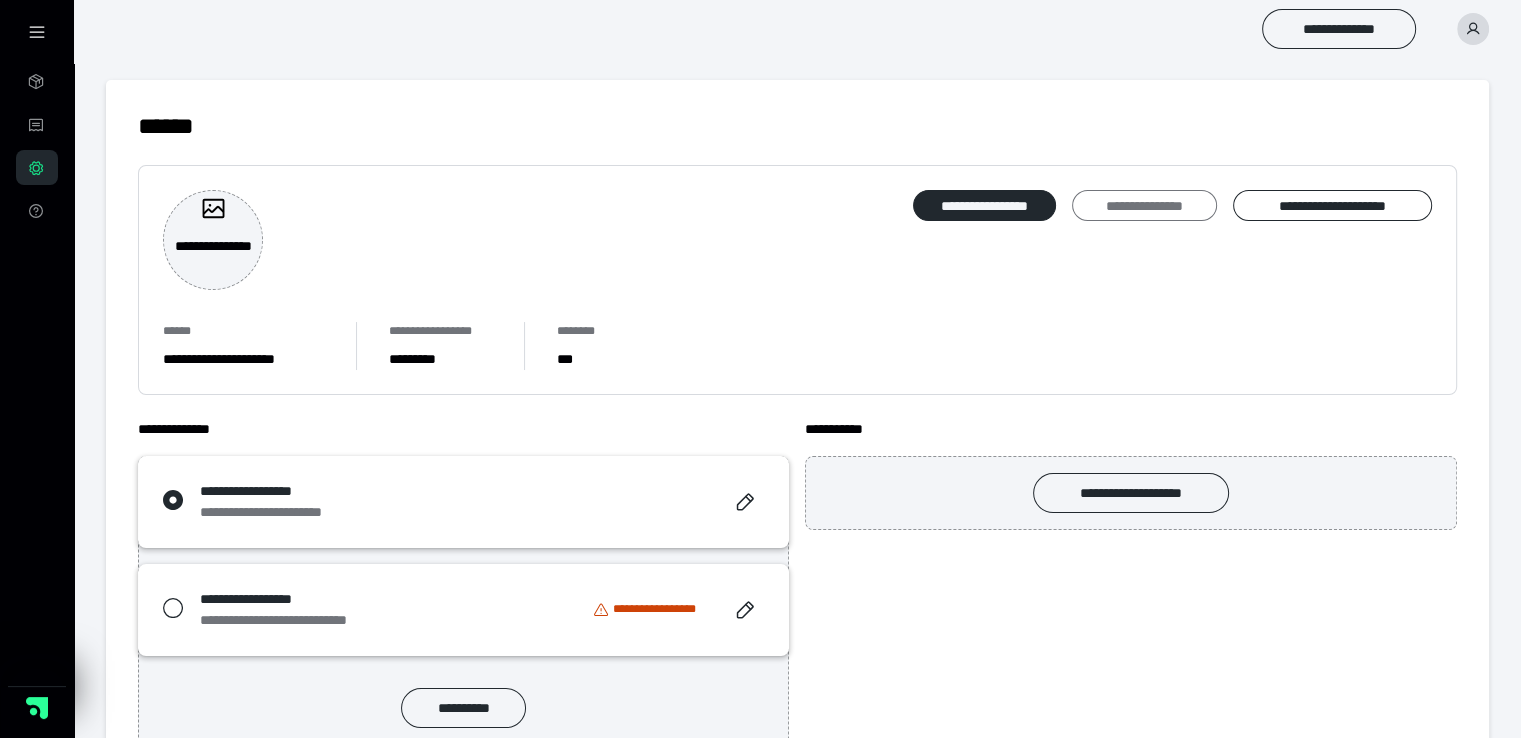 click on "**********" at bounding box center (1144, 206) 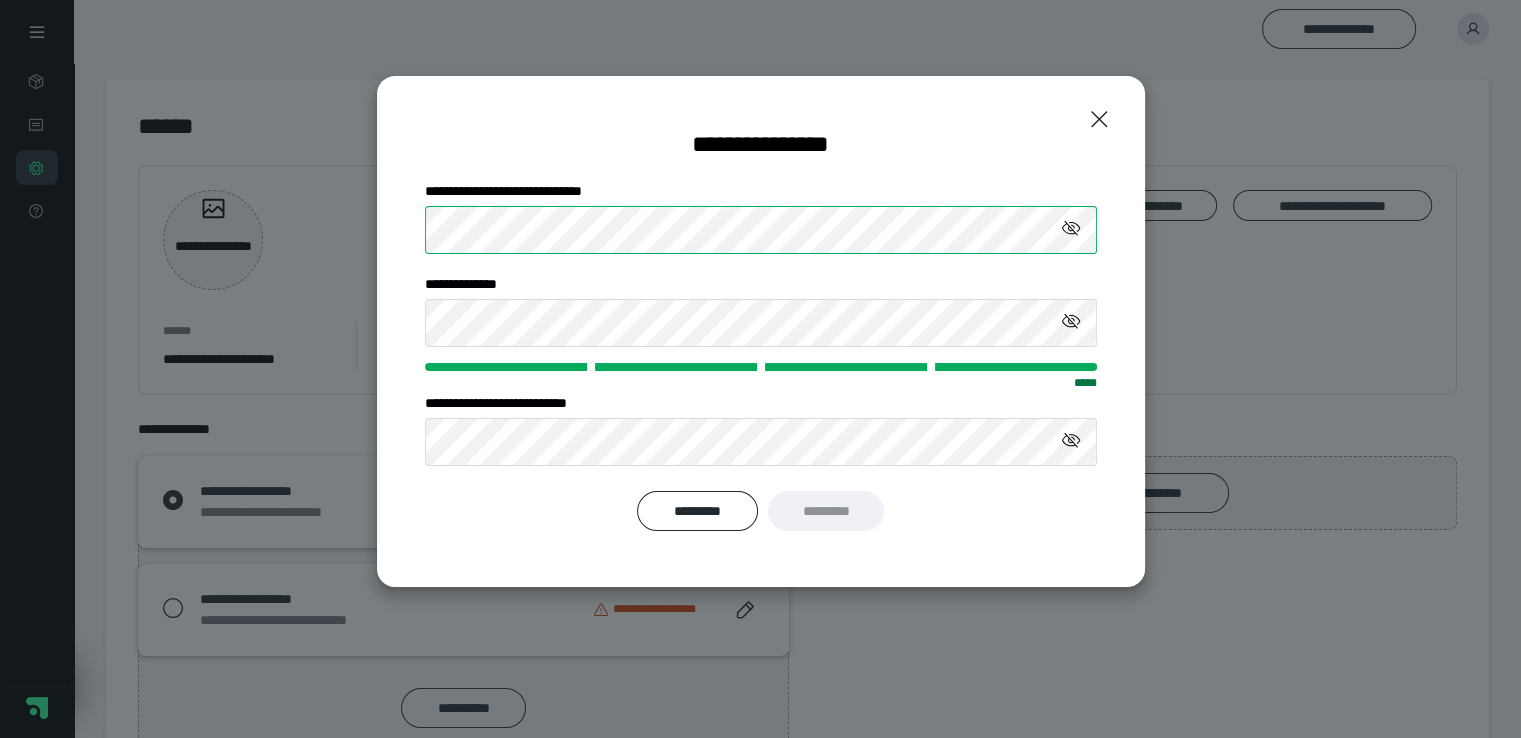 click on "**********" at bounding box center [761, 217] 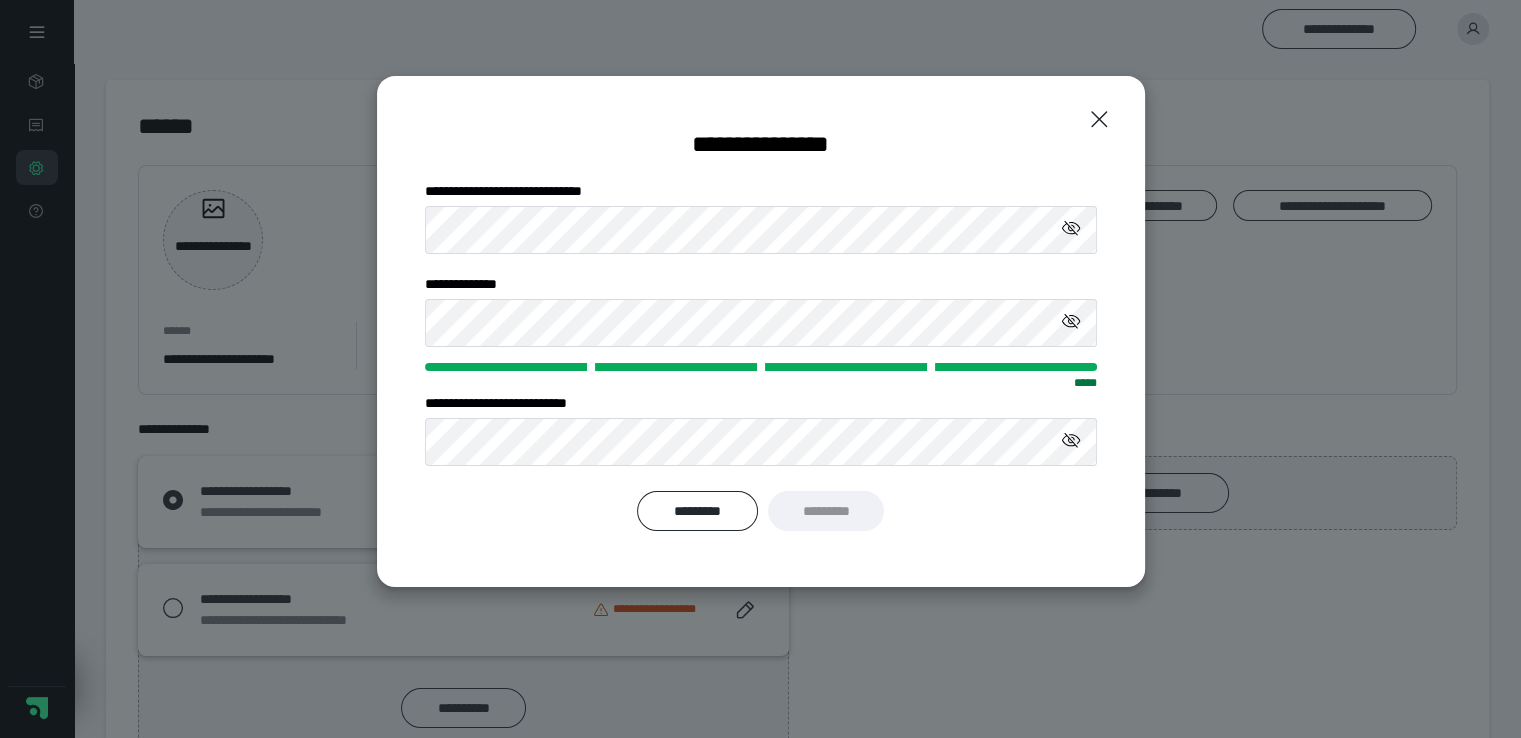 click 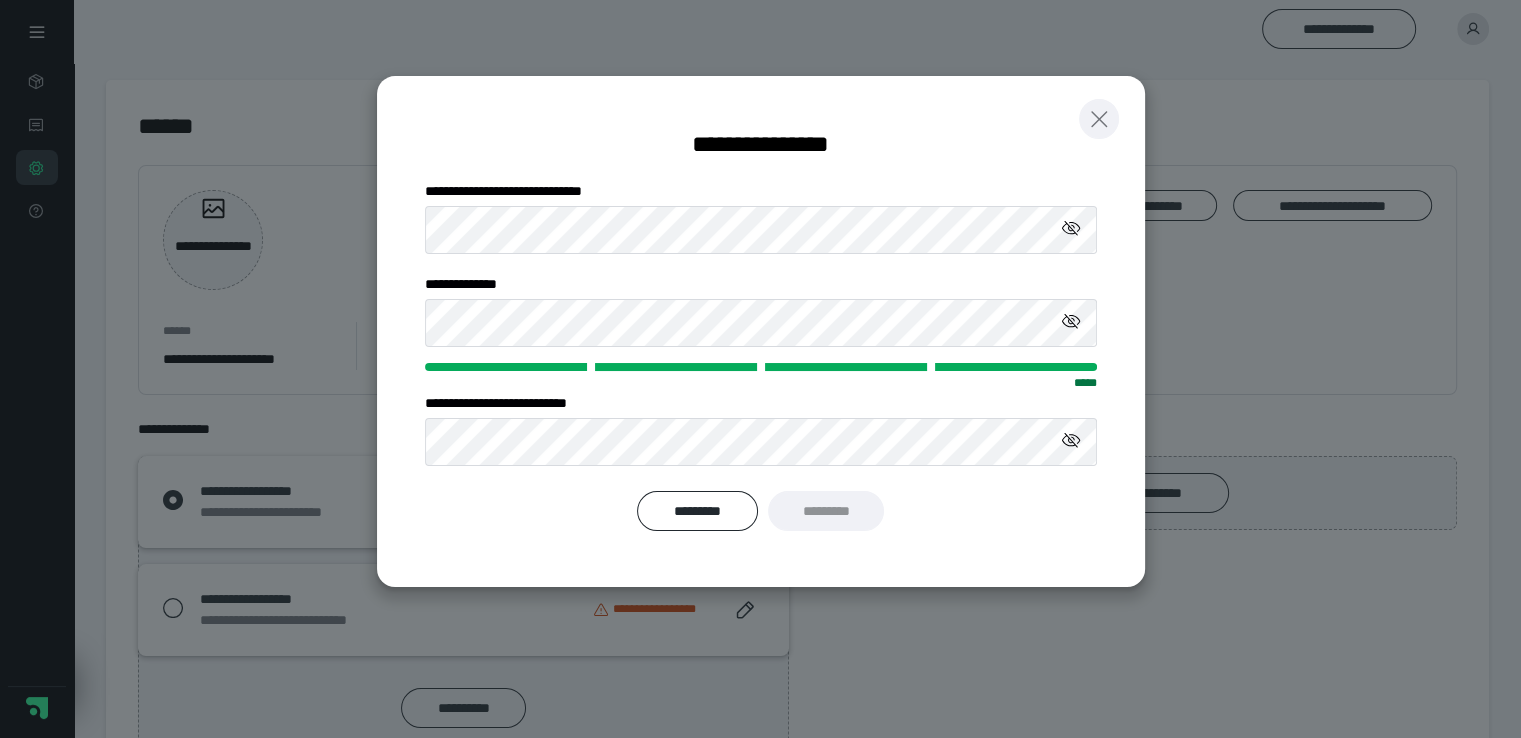 click 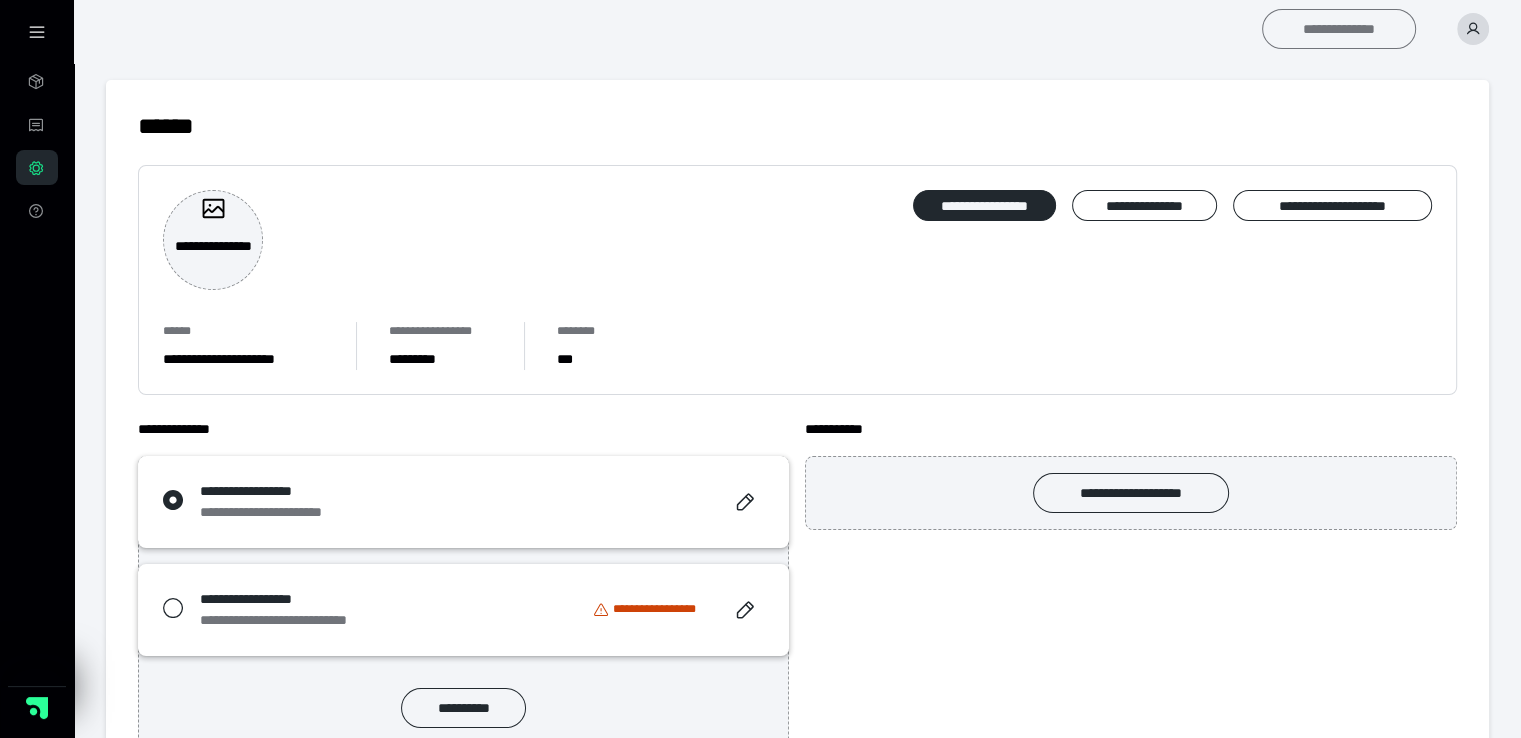 click on "**********" at bounding box center (1339, 29) 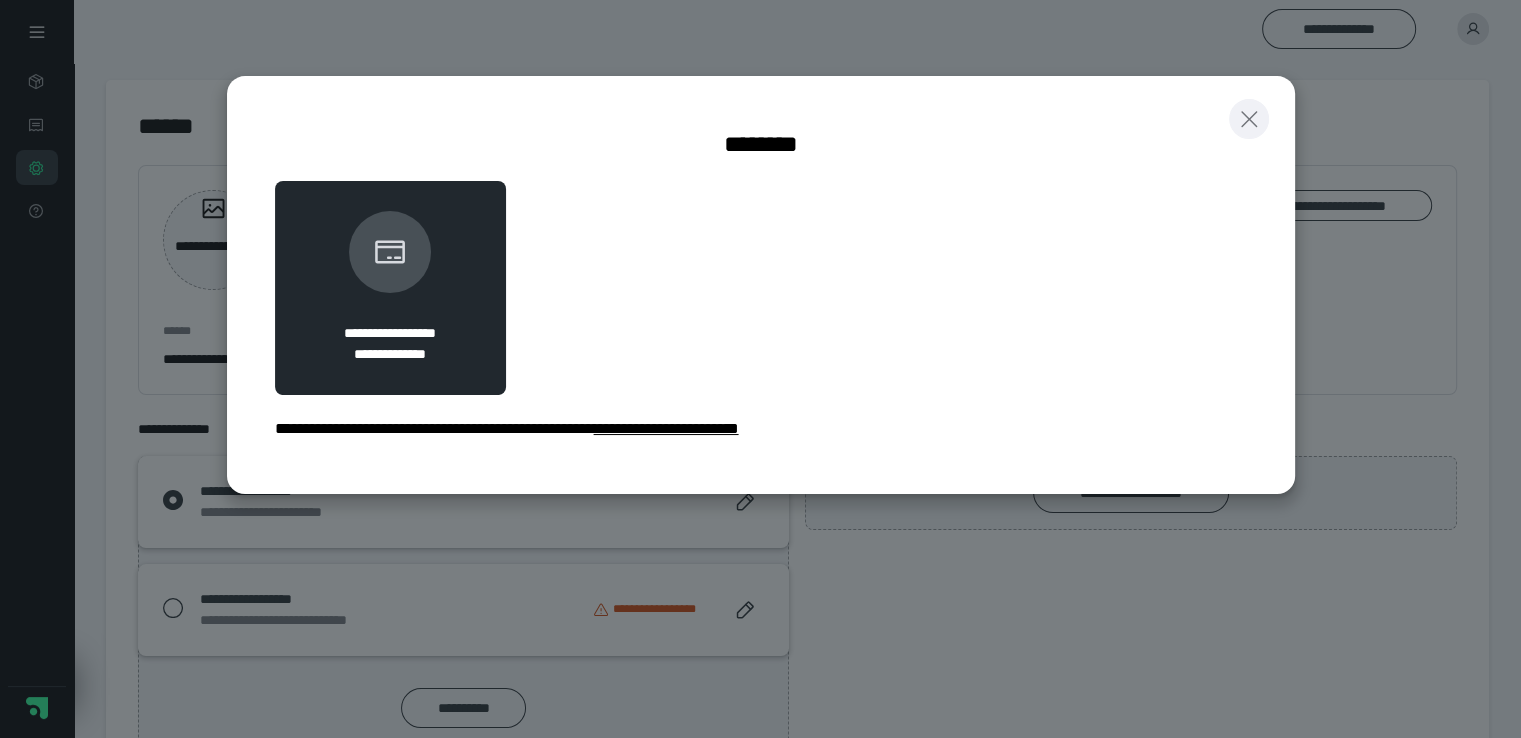 click 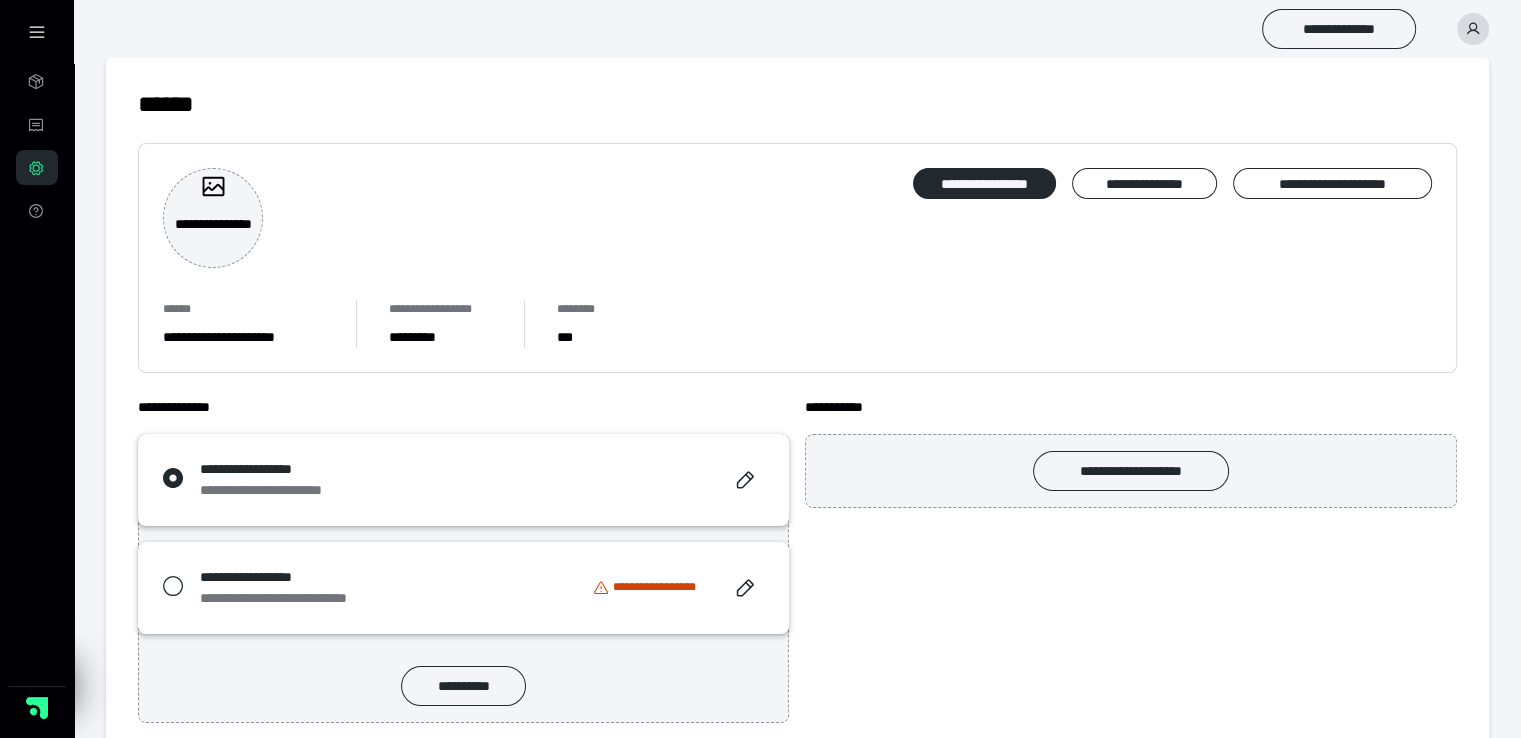 scroll, scrollTop: 0, scrollLeft: 0, axis: both 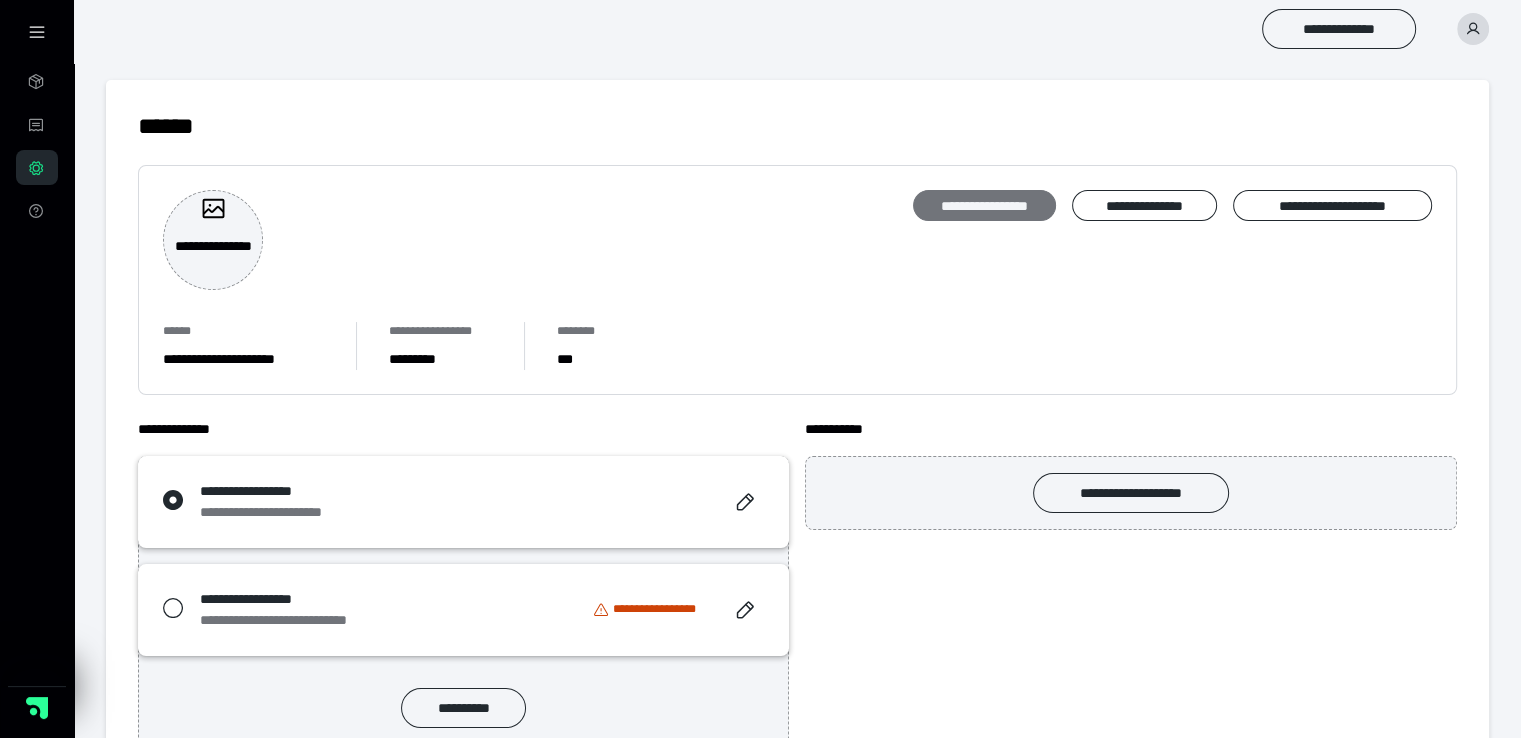click on "**********" at bounding box center [984, 206] 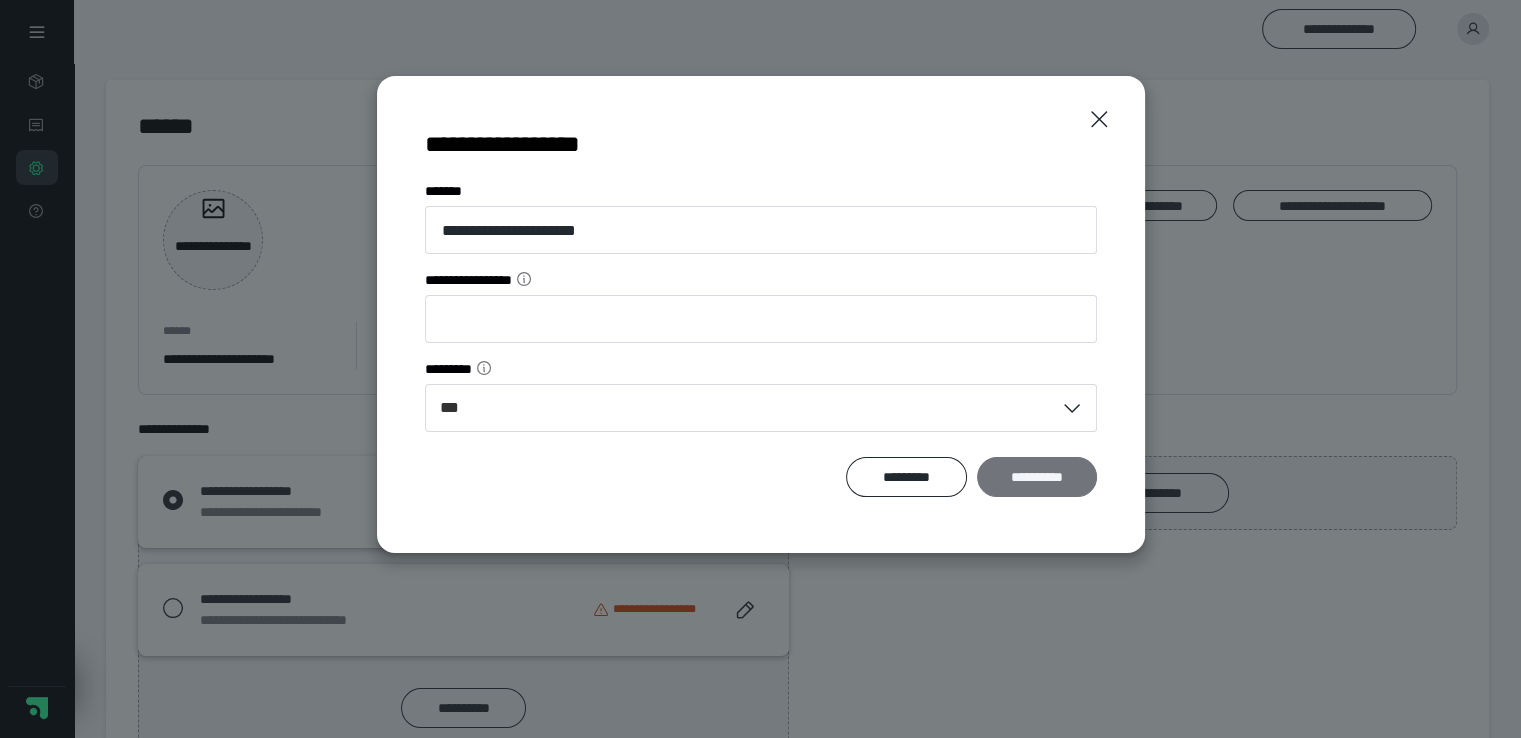 click on "**********" at bounding box center (1037, 477) 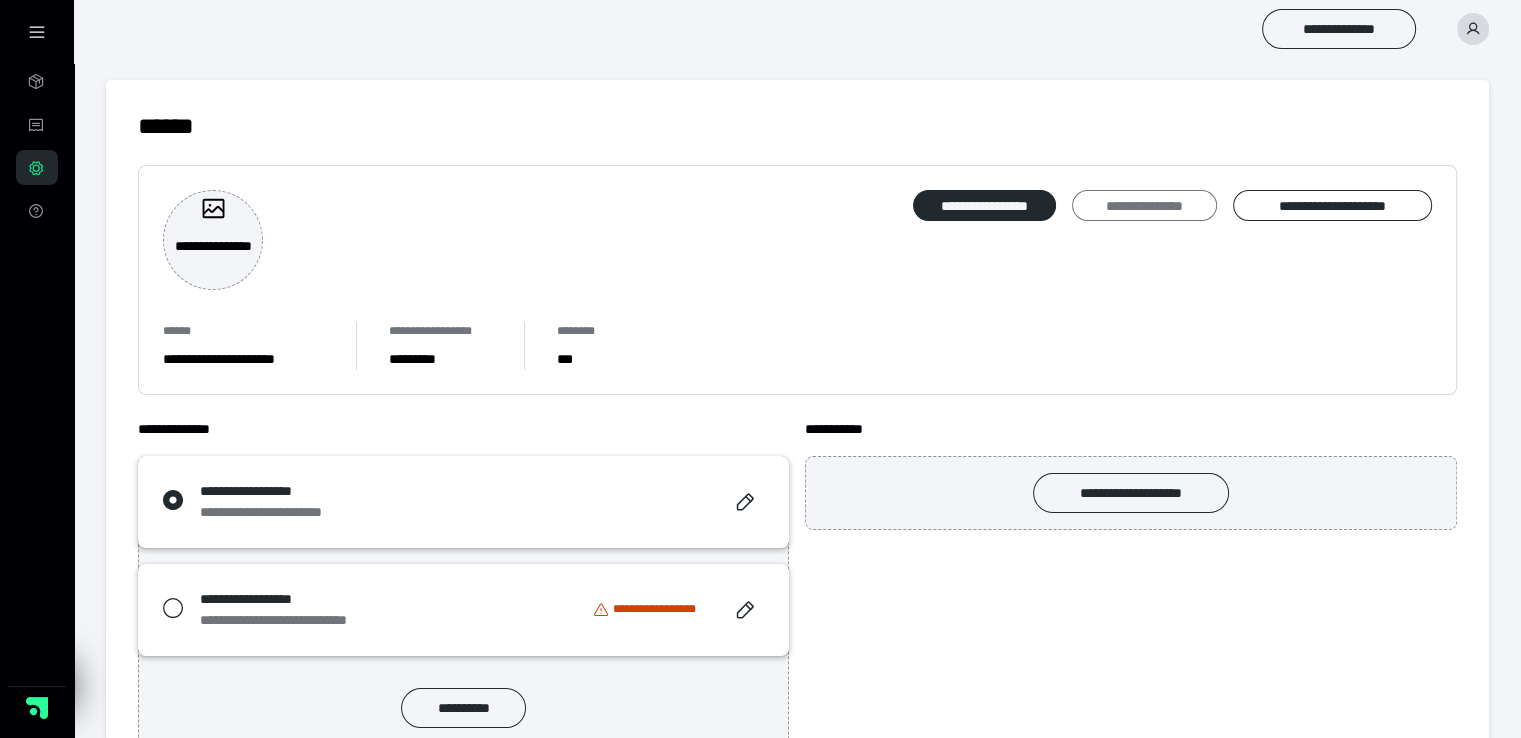 click on "**********" at bounding box center (1144, 206) 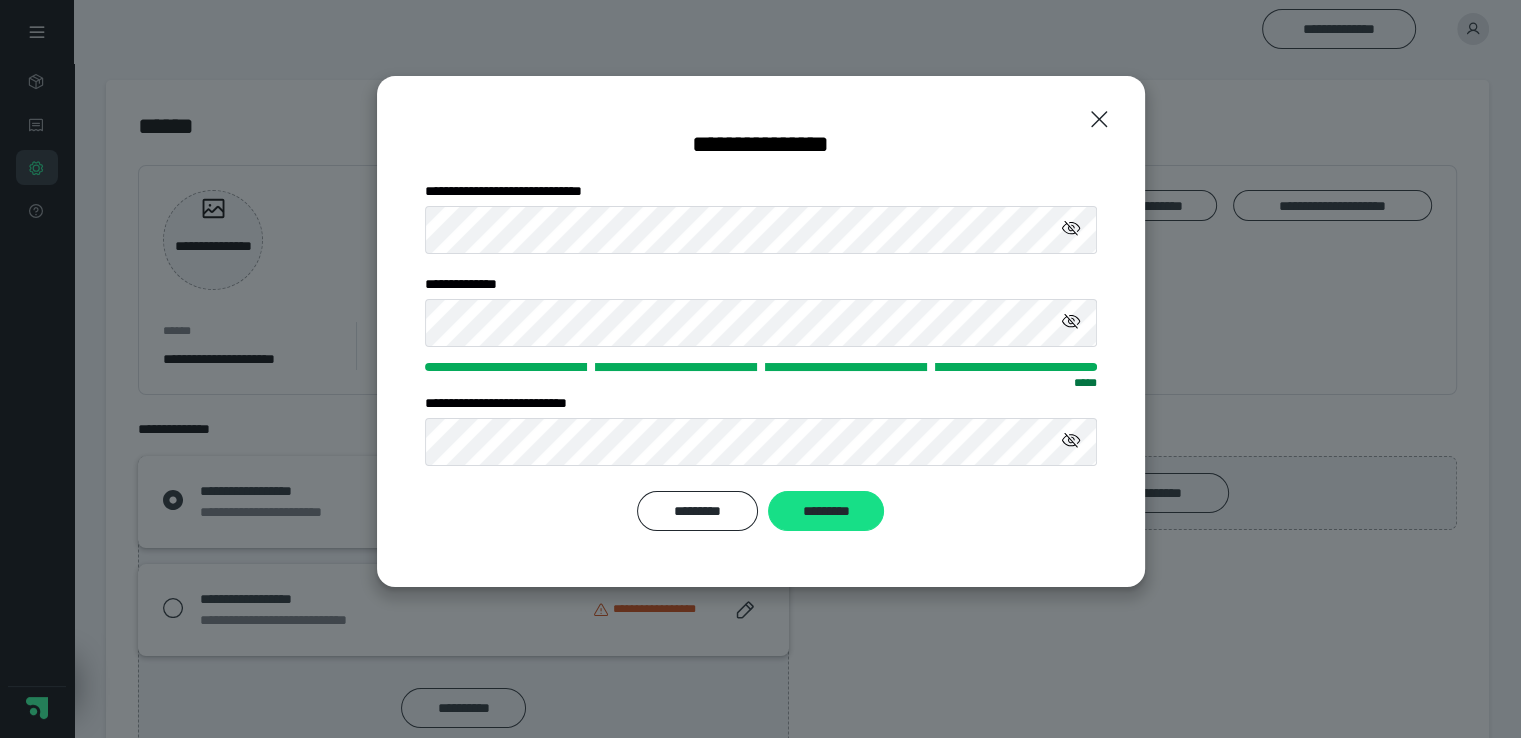 click 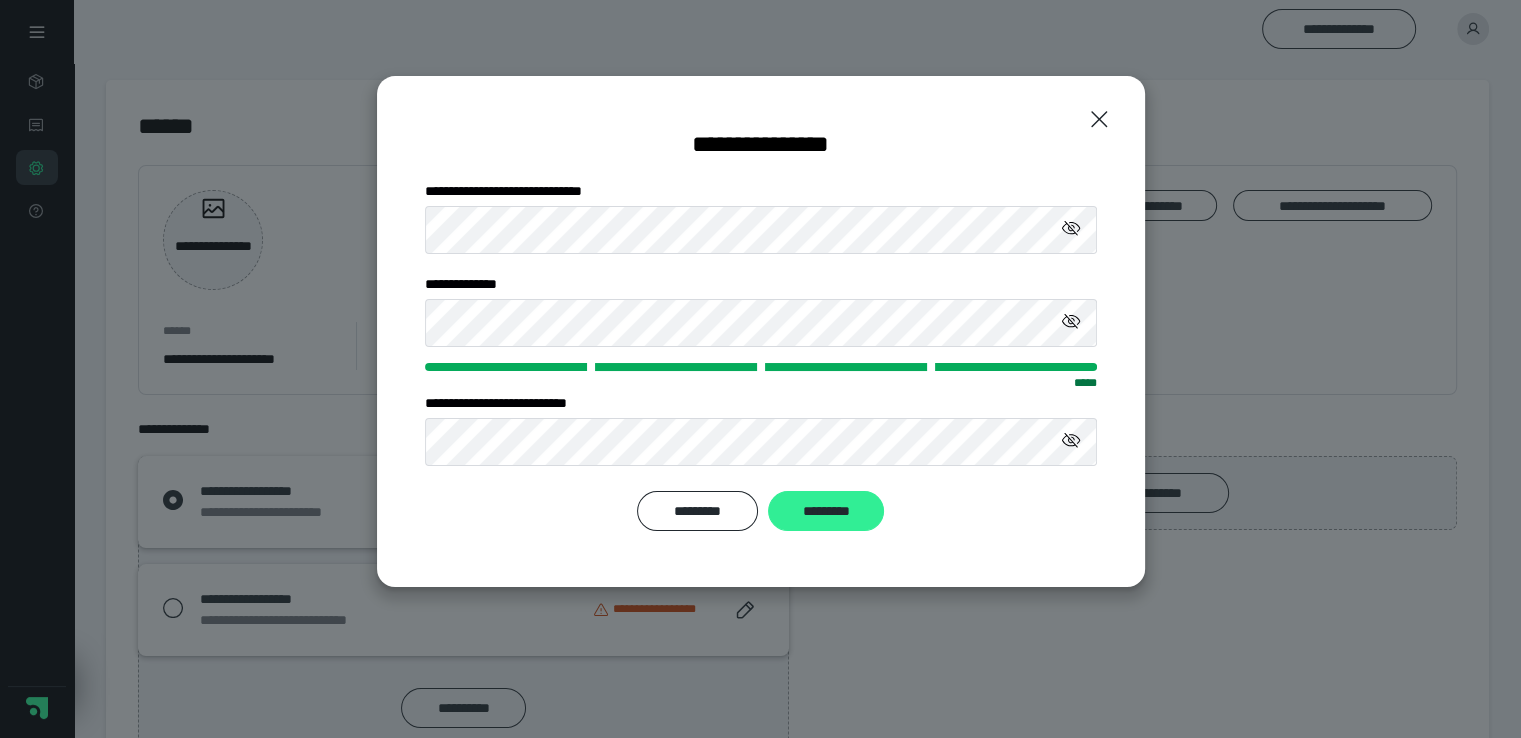 click on "*********" at bounding box center [825, 511] 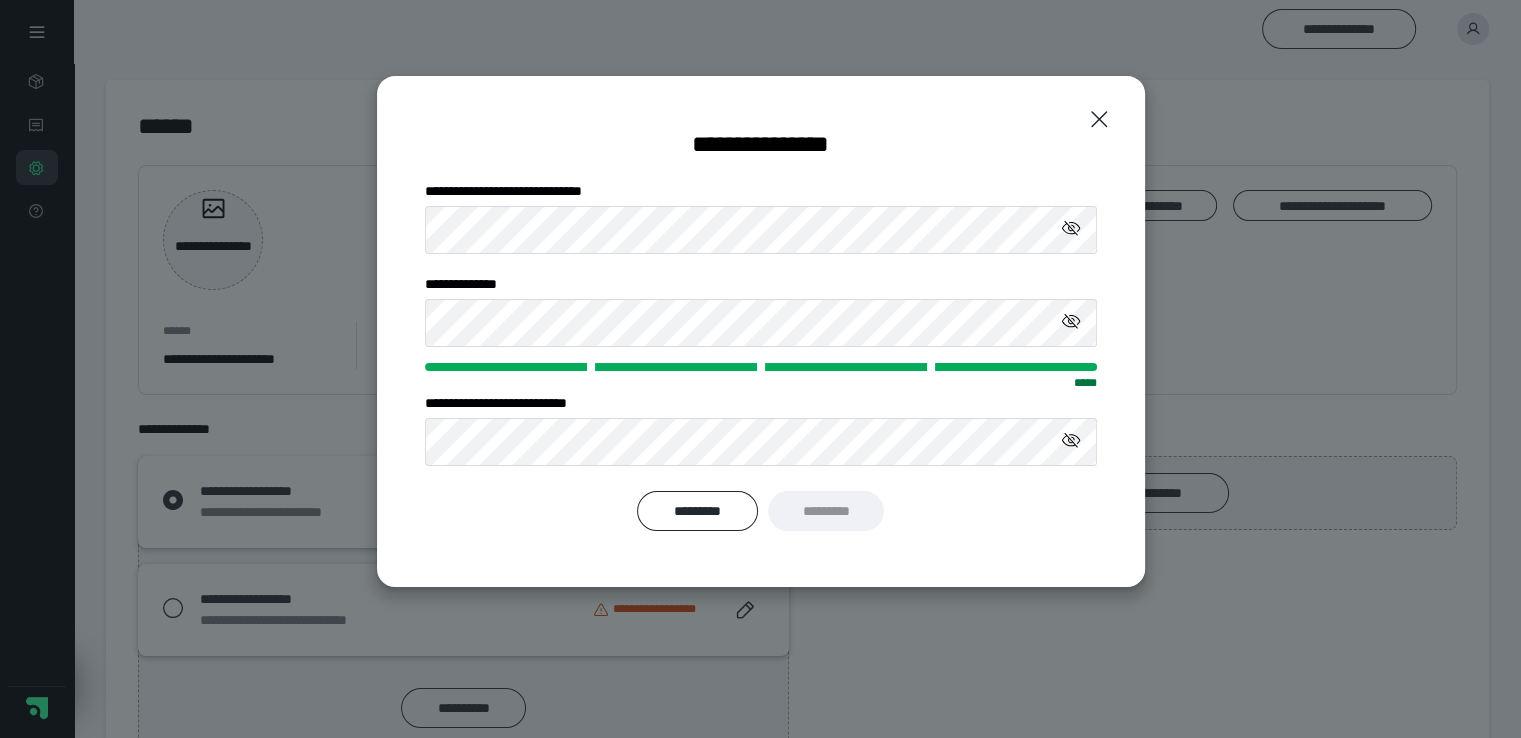 click 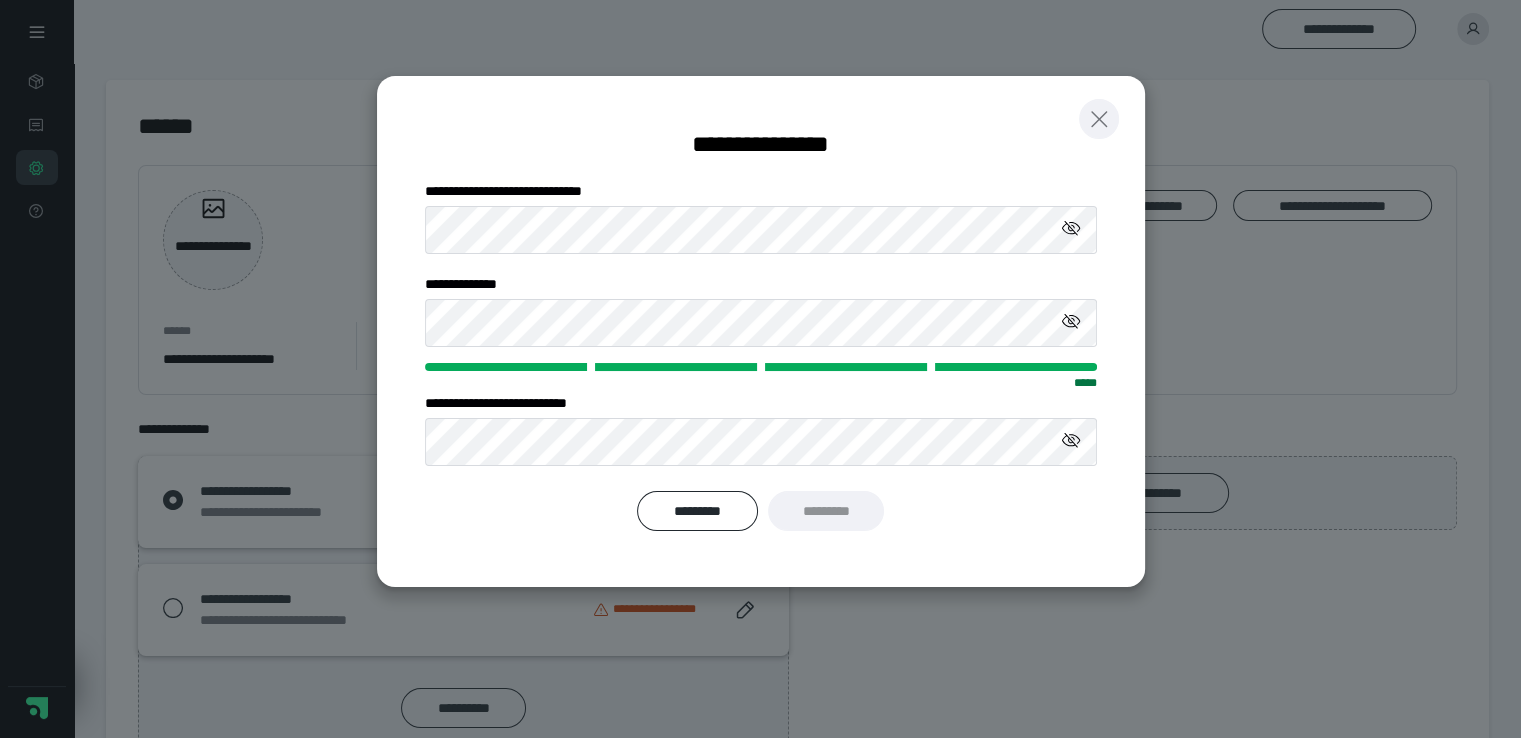 click 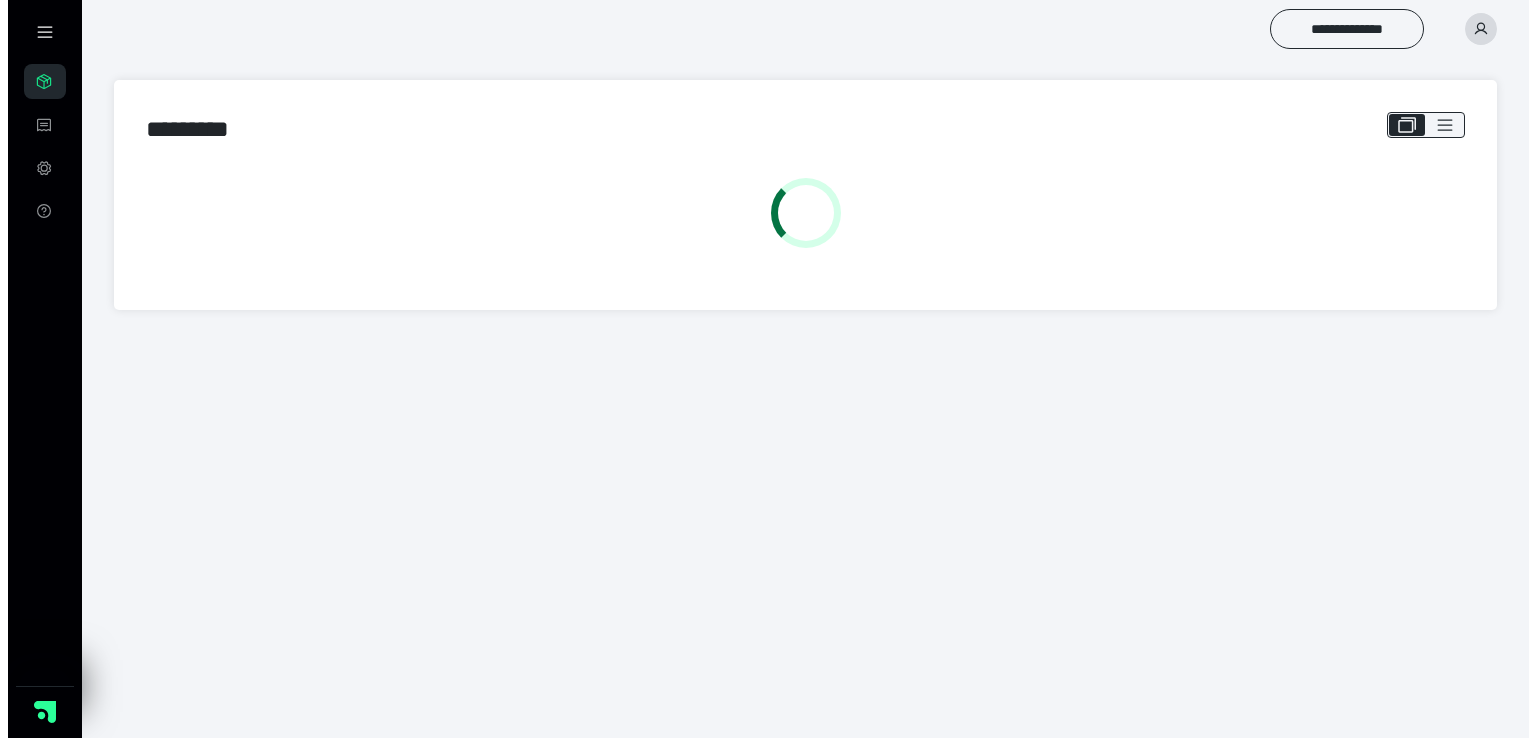 scroll, scrollTop: 0, scrollLeft: 0, axis: both 